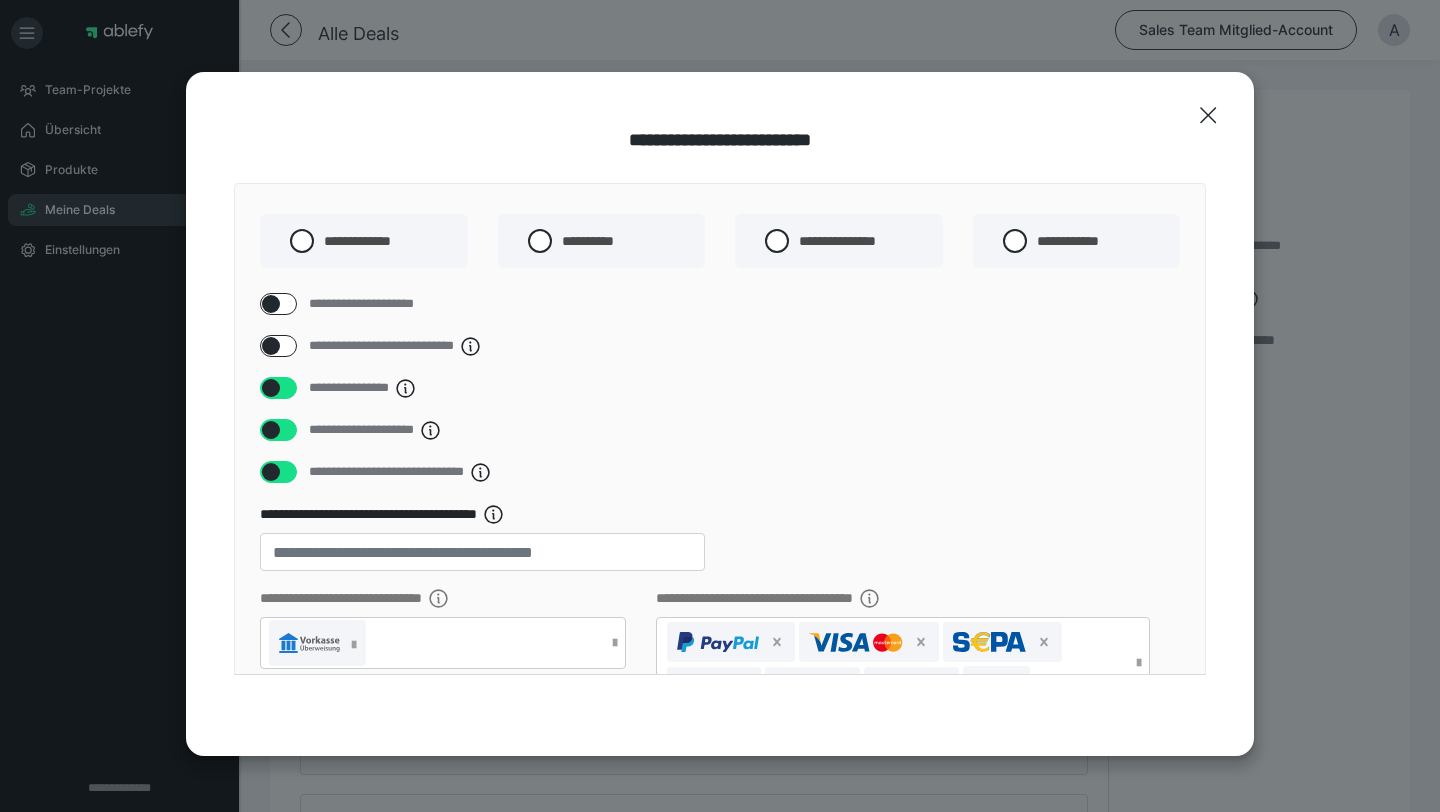 click 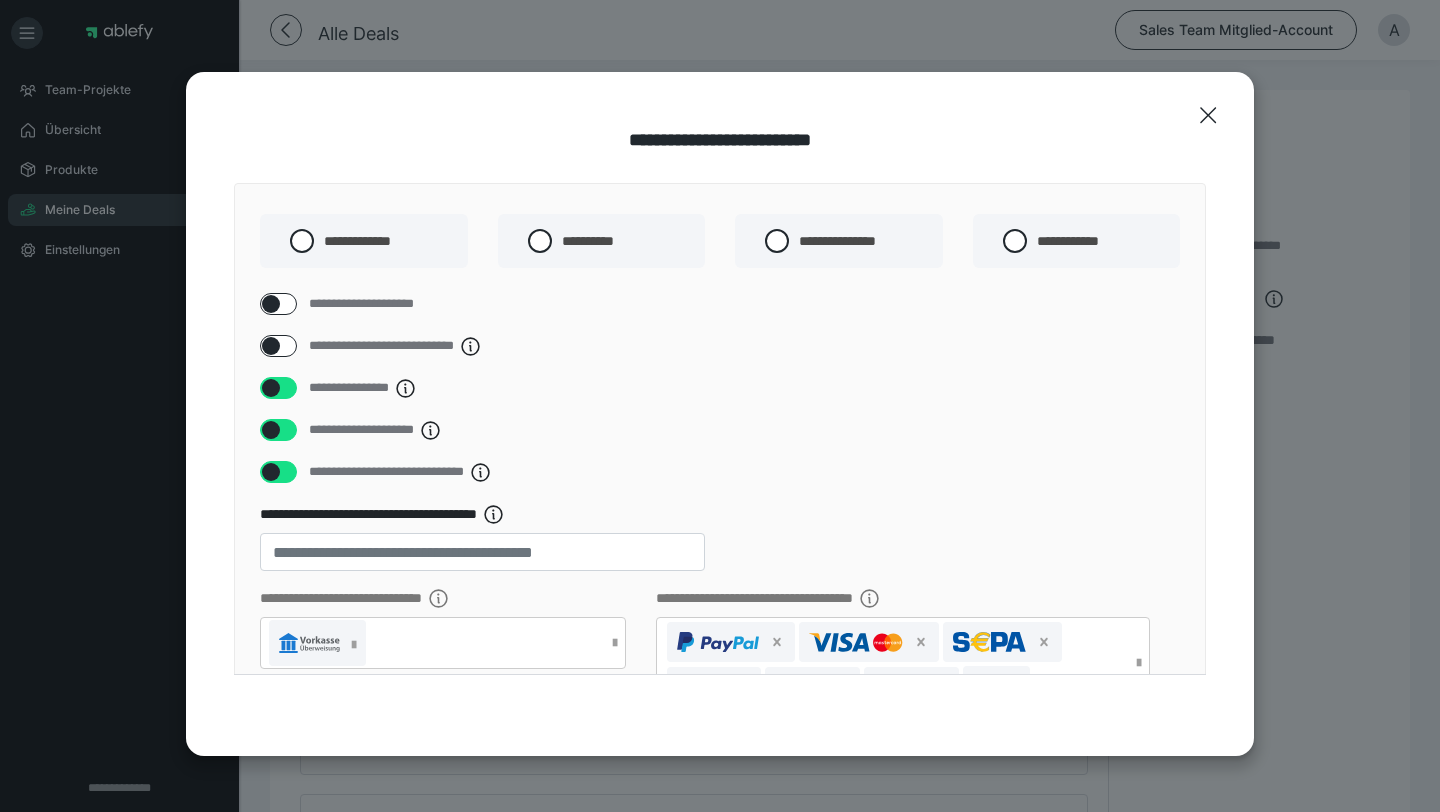 scroll, scrollTop: 0, scrollLeft: 0, axis: both 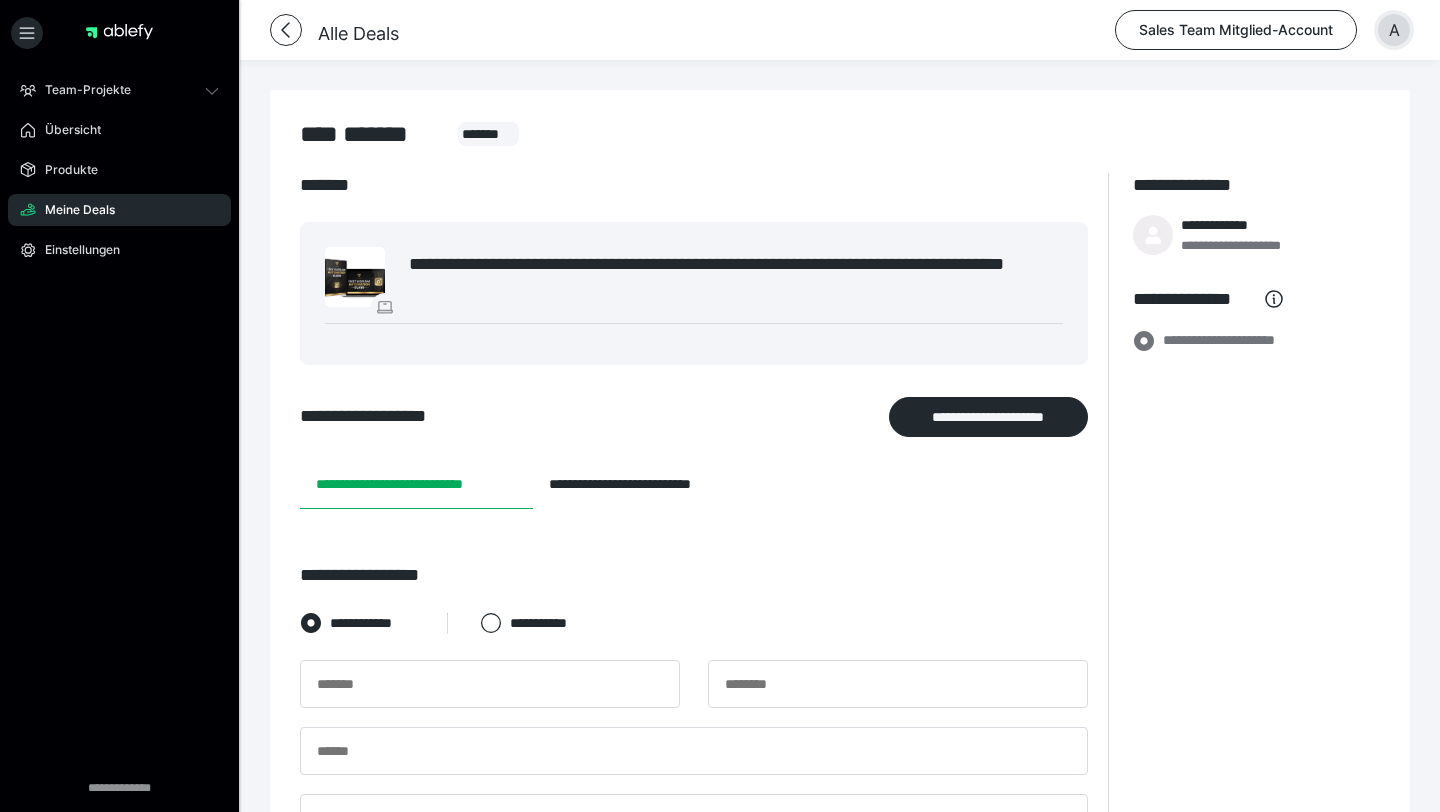 click on "A" at bounding box center (1394, 30) 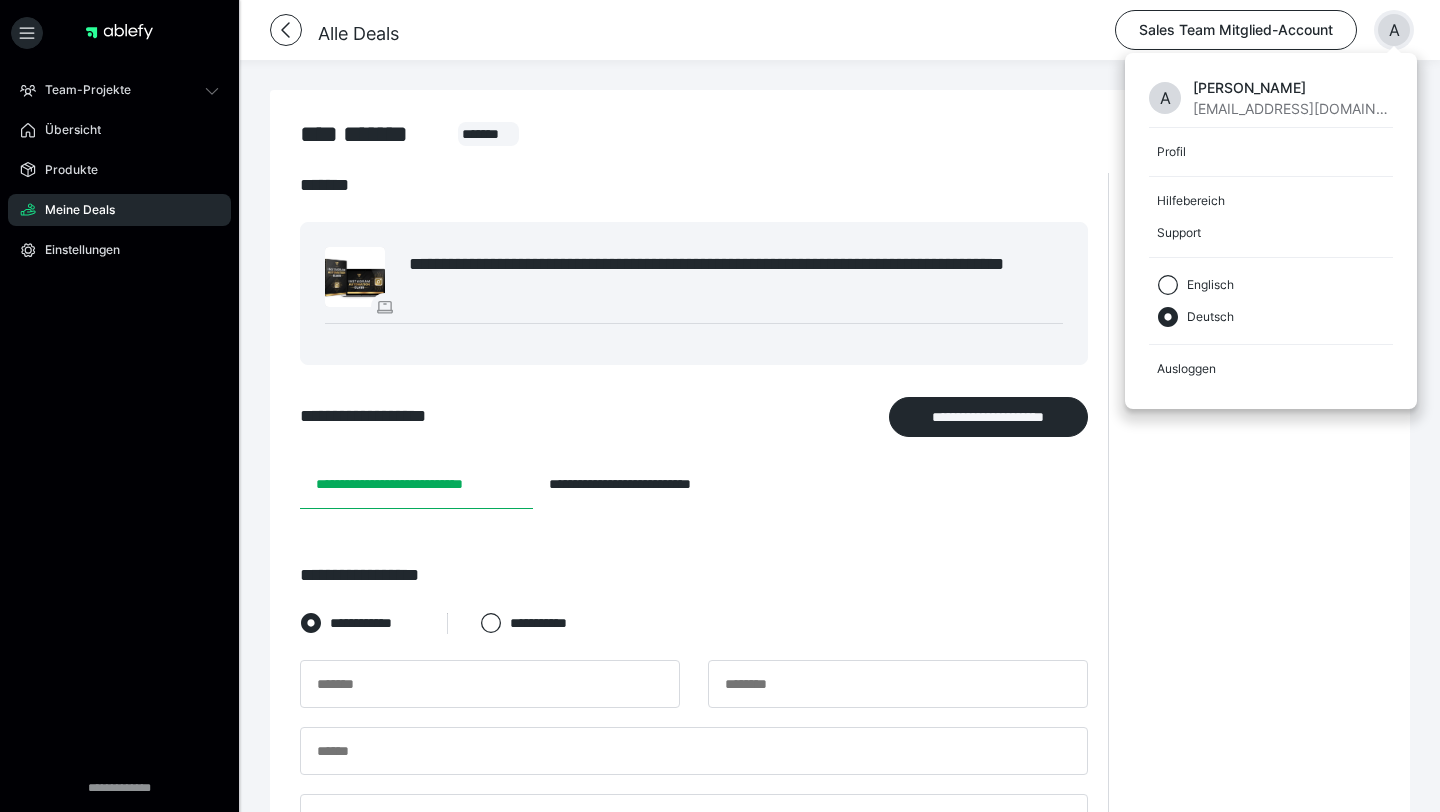 click on "**********" at bounding box center (840, 981) 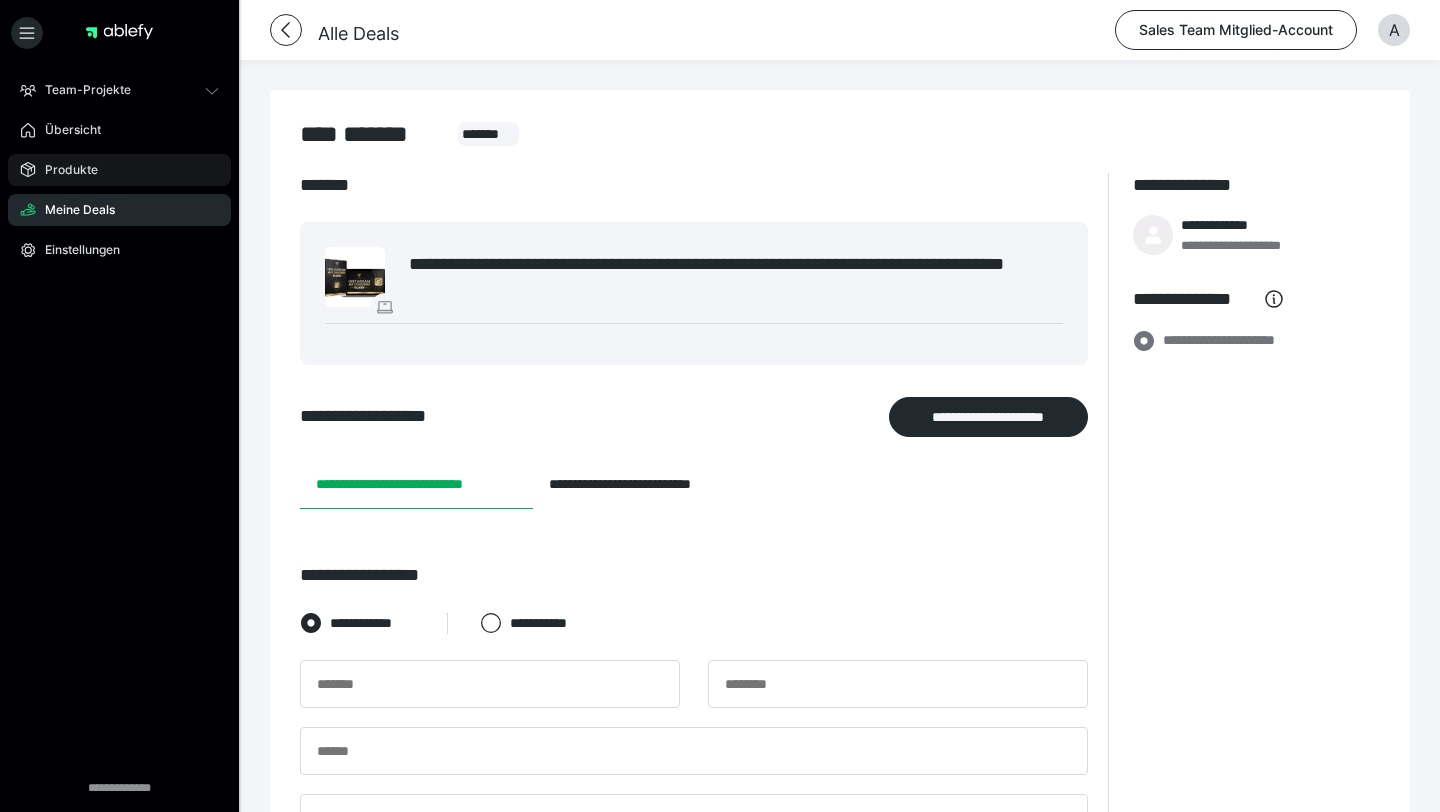 click on "Produkte" at bounding box center (64, 170) 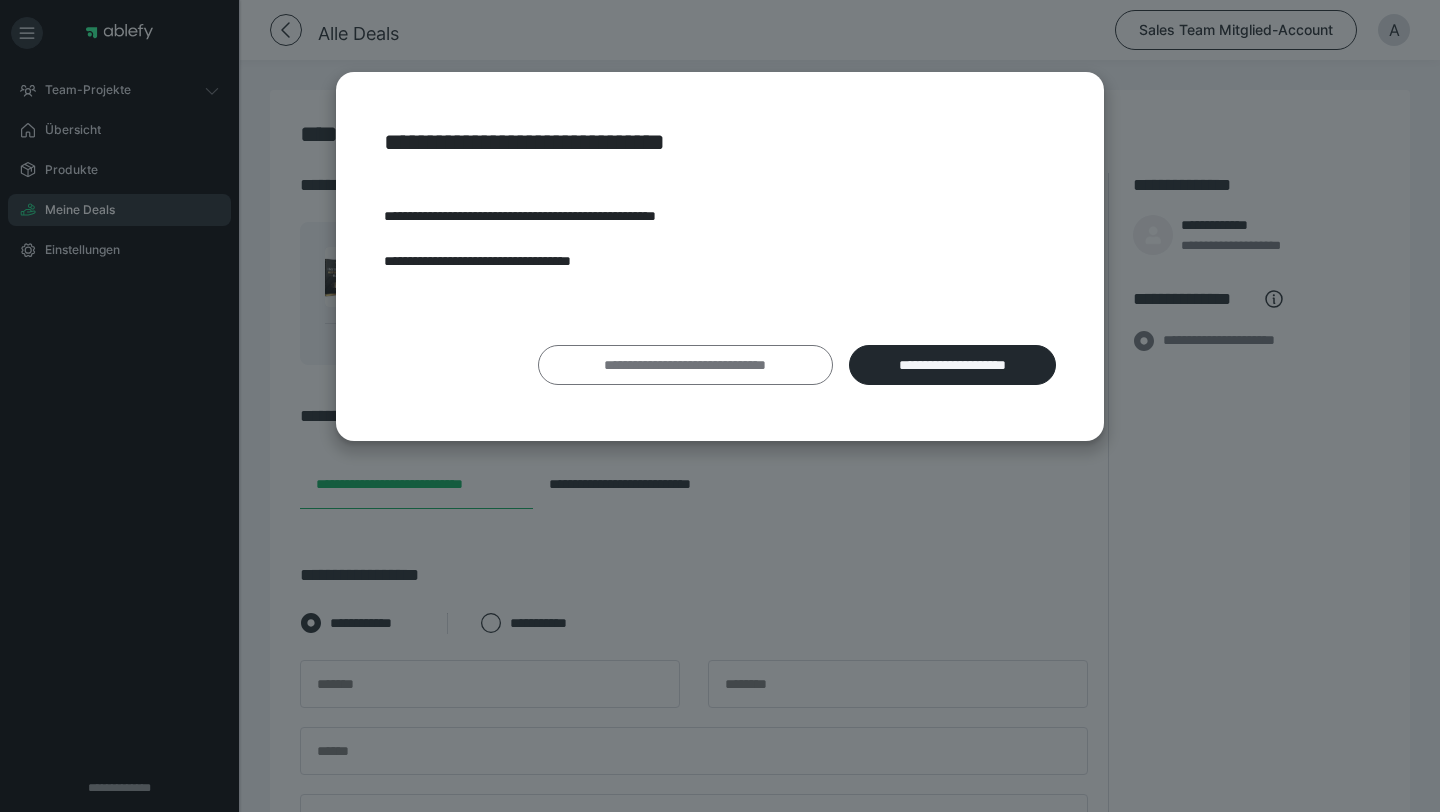 click on "**********" at bounding box center (685, 365) 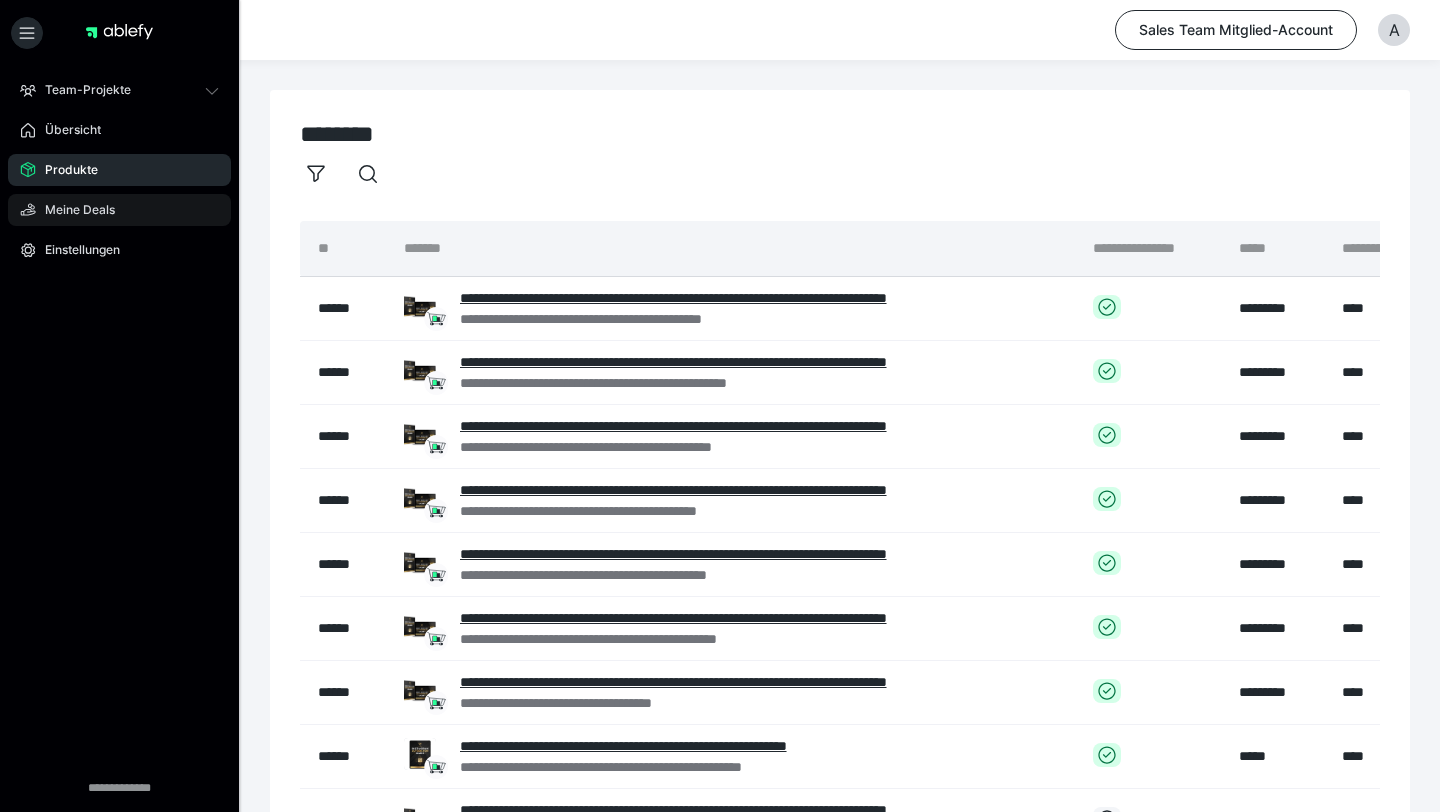 click on "Meine Deals" at bounding box center (73, 210) 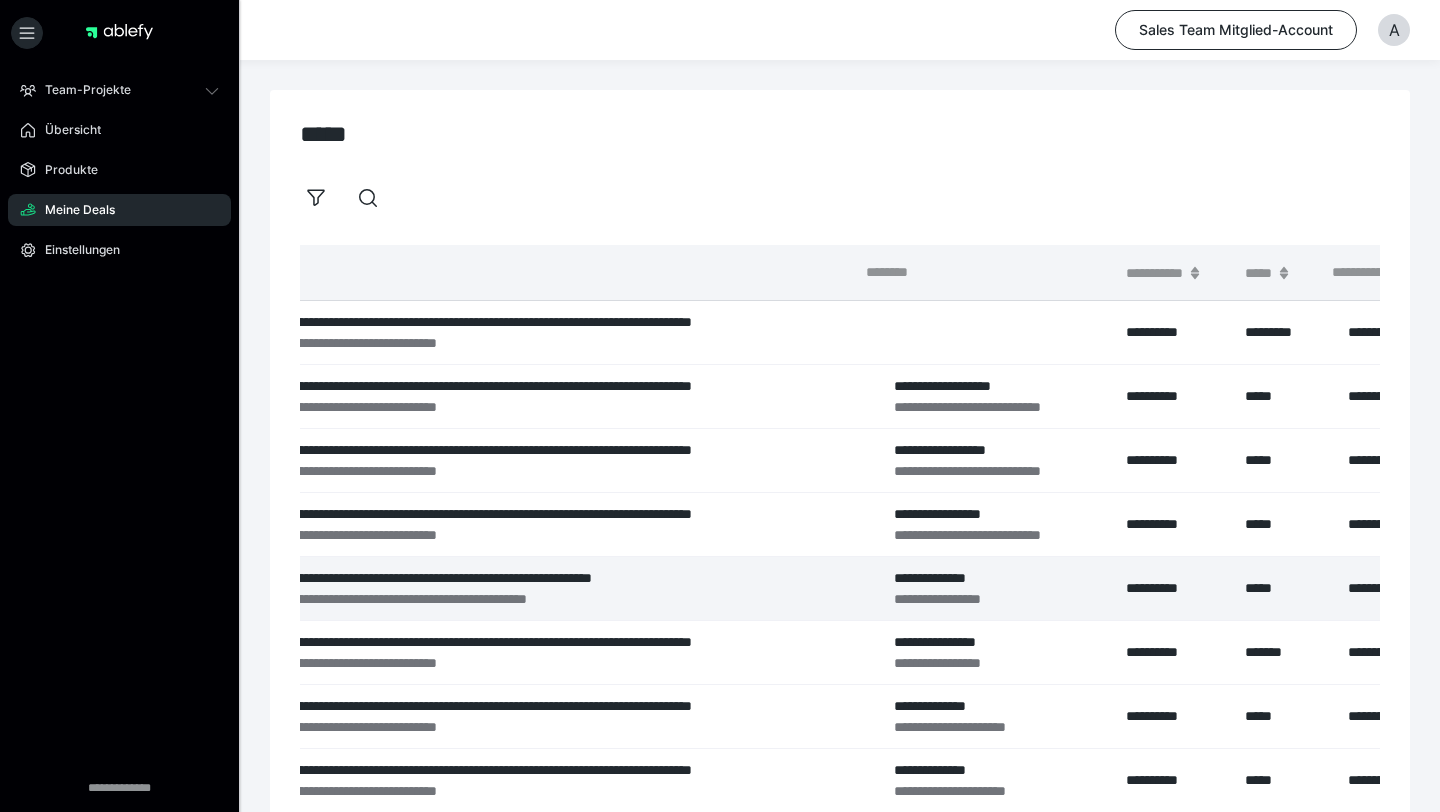 scroll, scrollTop: 0, scrollLeft: 475, axis: horizontal 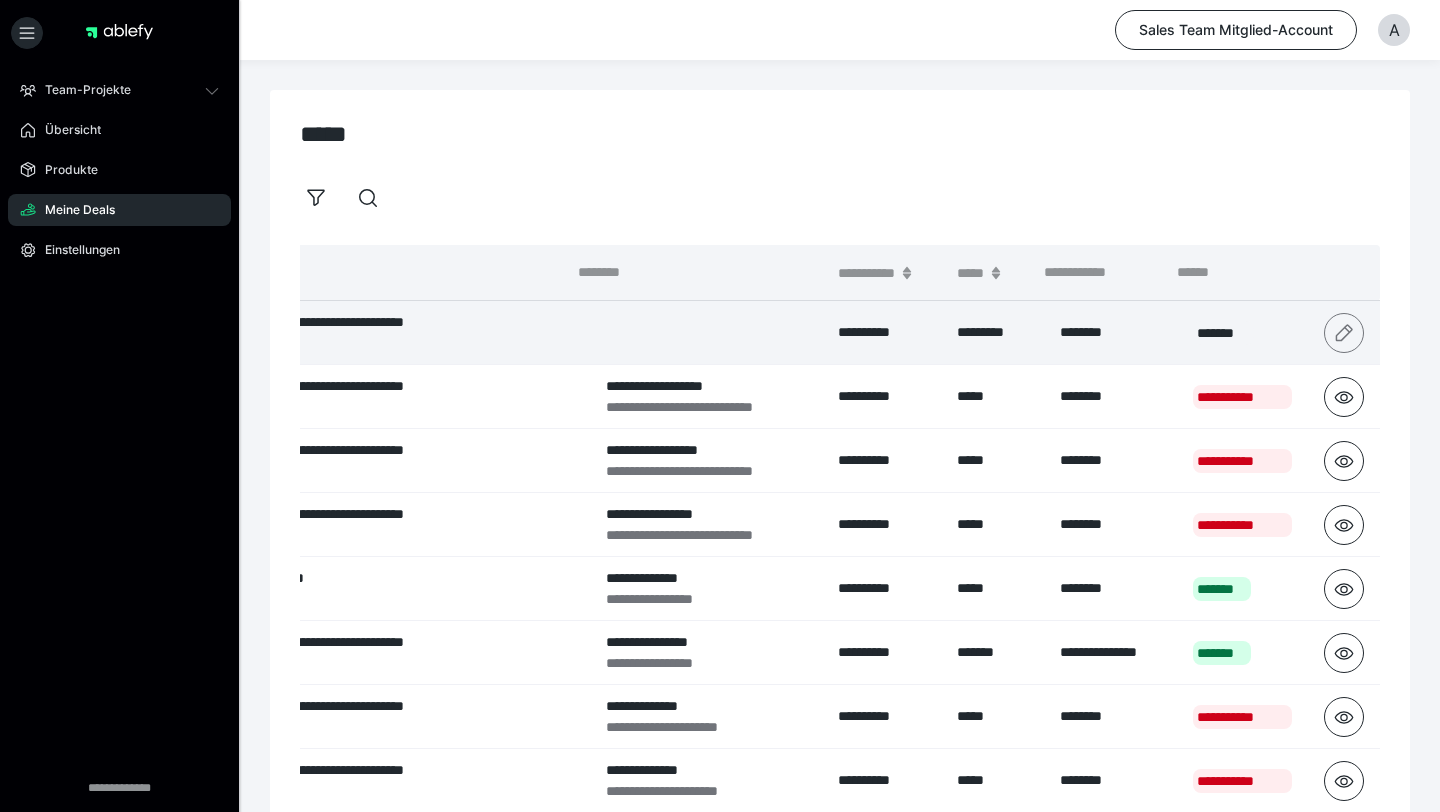 click 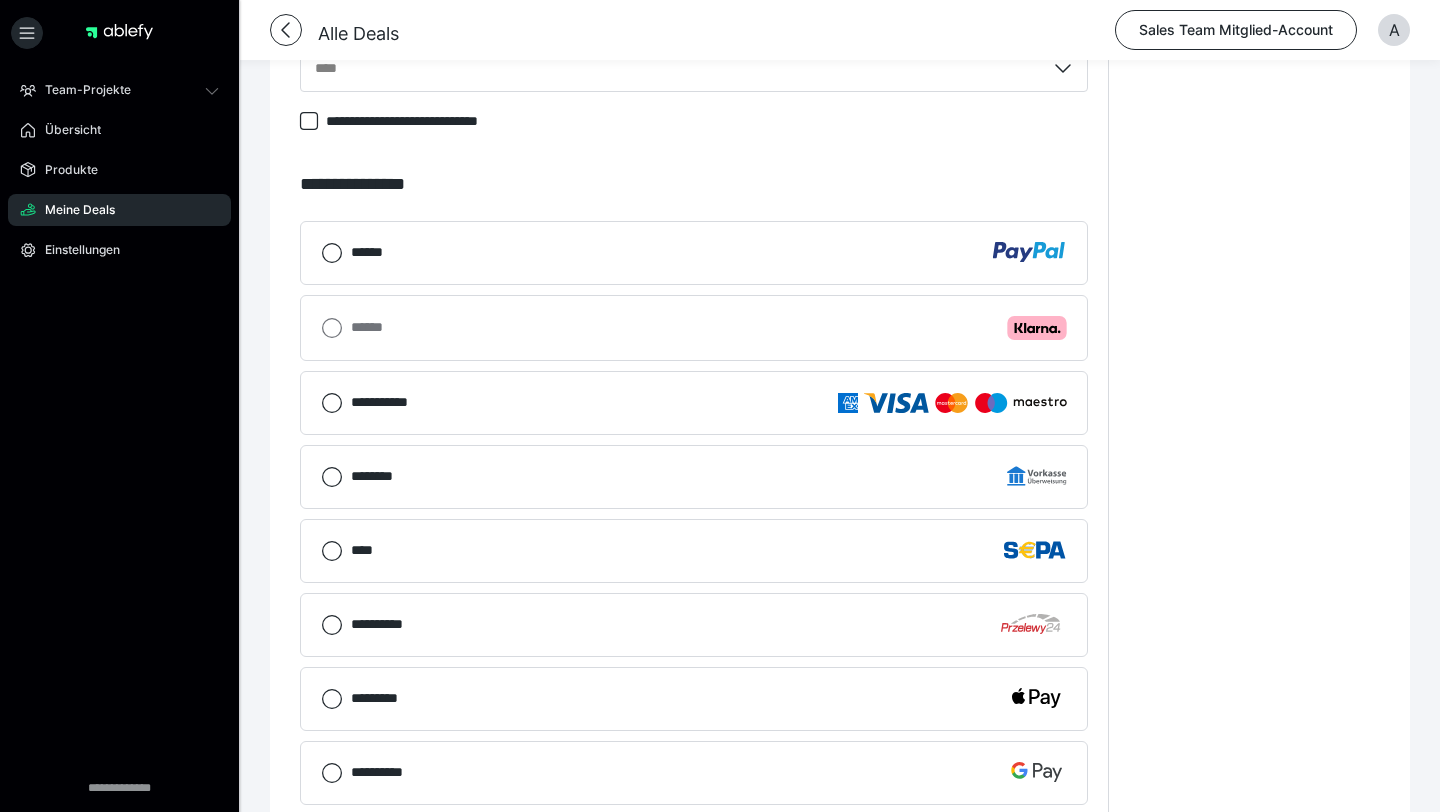 scroll, scrollTop: 1219, scrollLeft: 0, axis: vertical 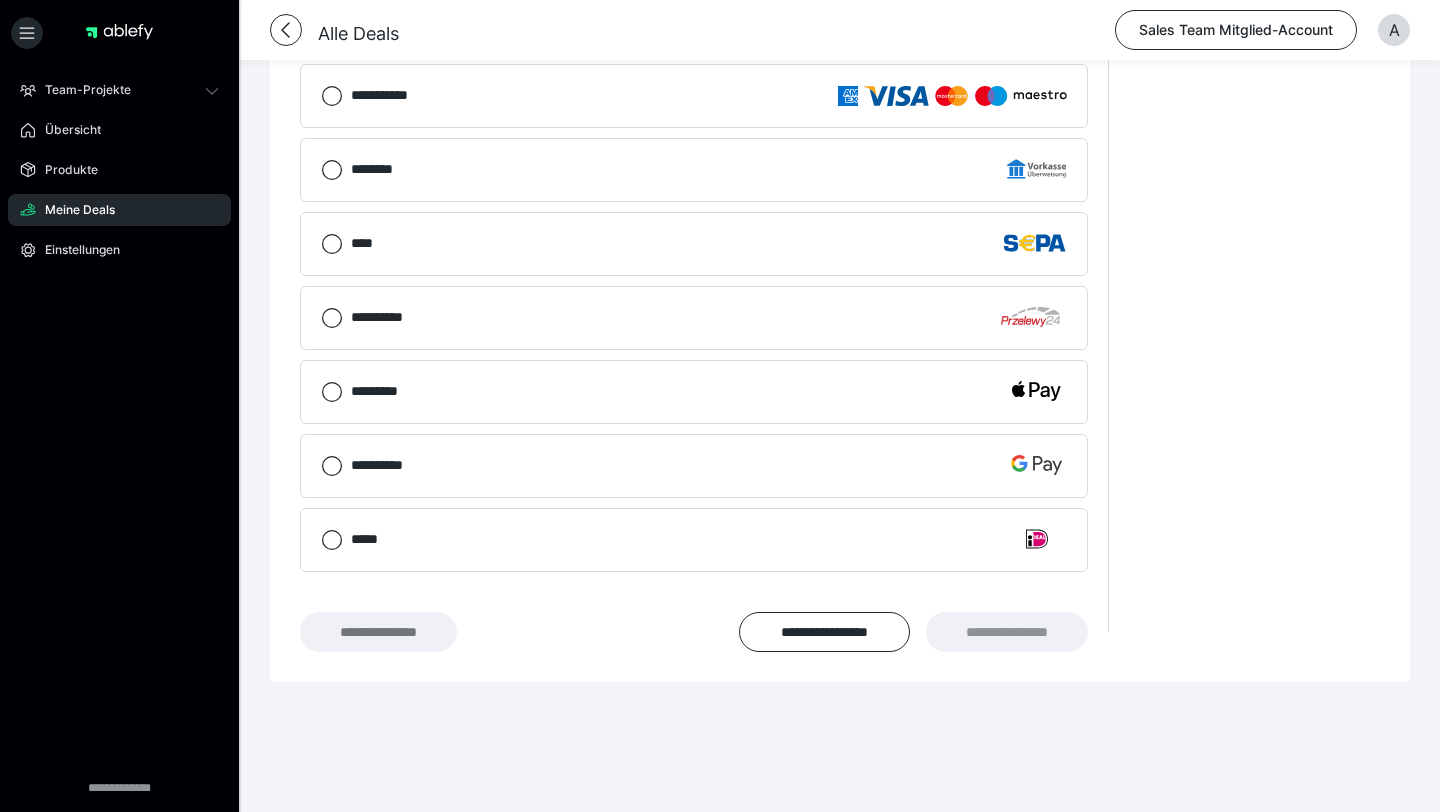 drag, startPoint x: 375, startPoint y: 602, endPoint x: 378, endPoint y: 618, distance: 16.27882 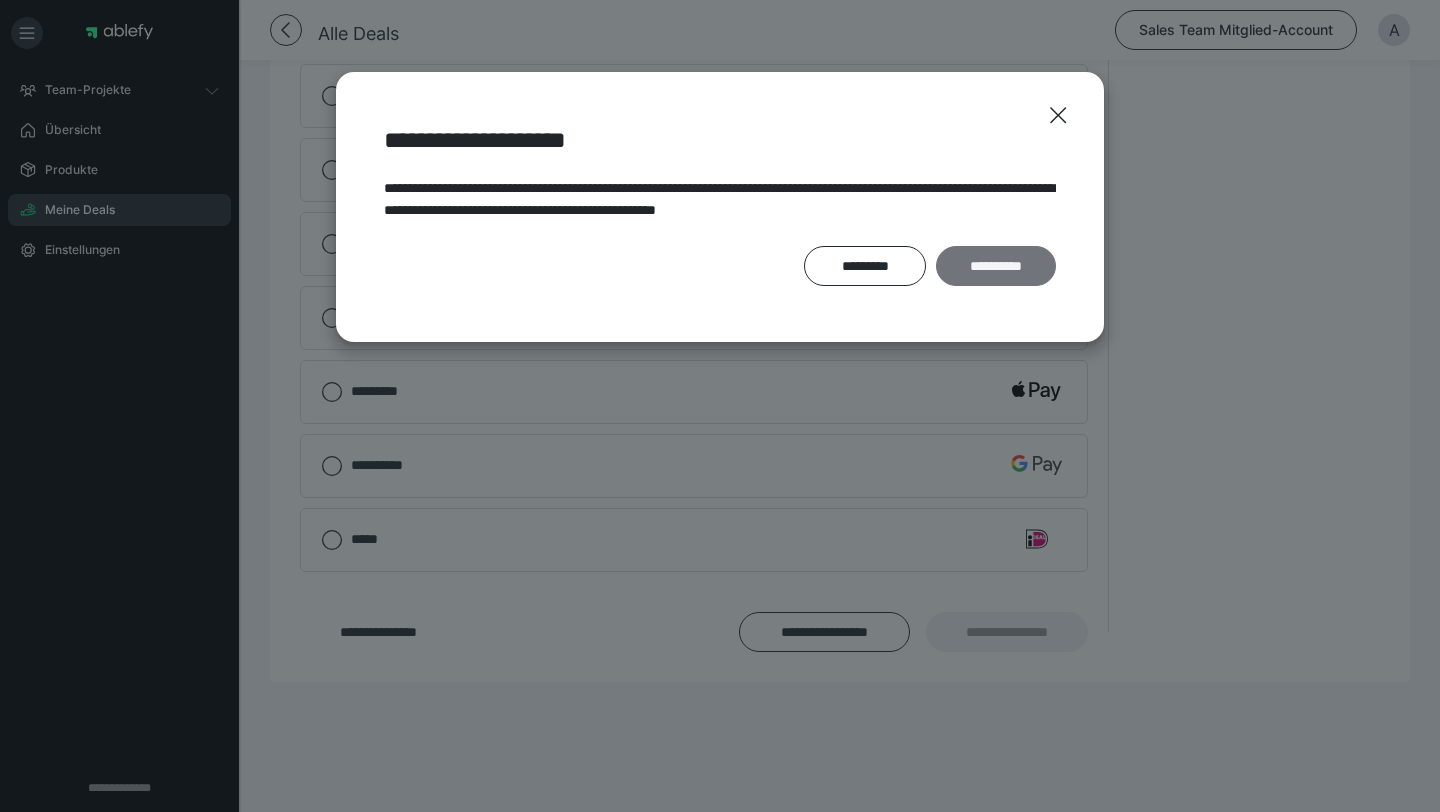 click on "**********" at bounding box center [996, 266] 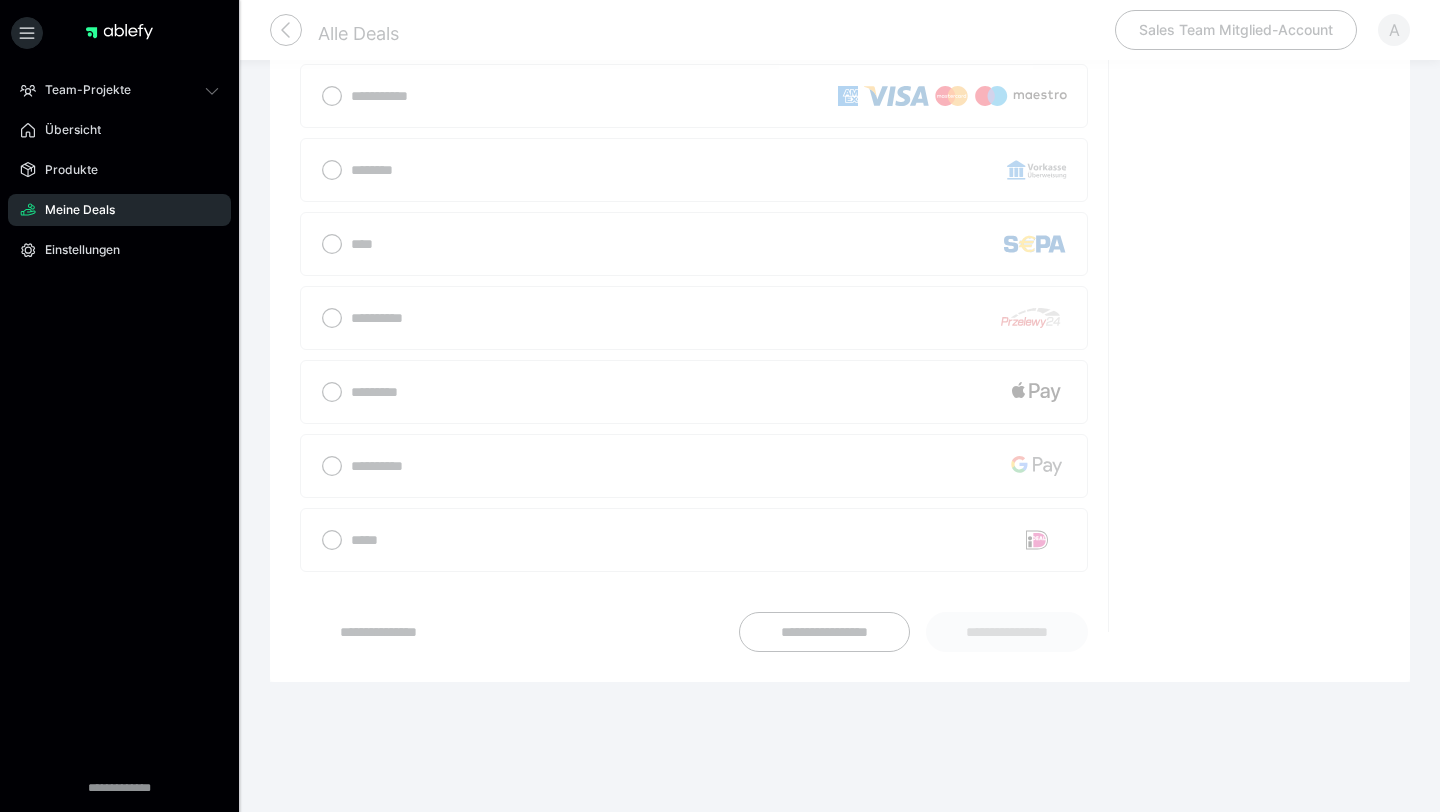 scroll, scrollTop: 1024, scrollLeft: 0, axis: vertical 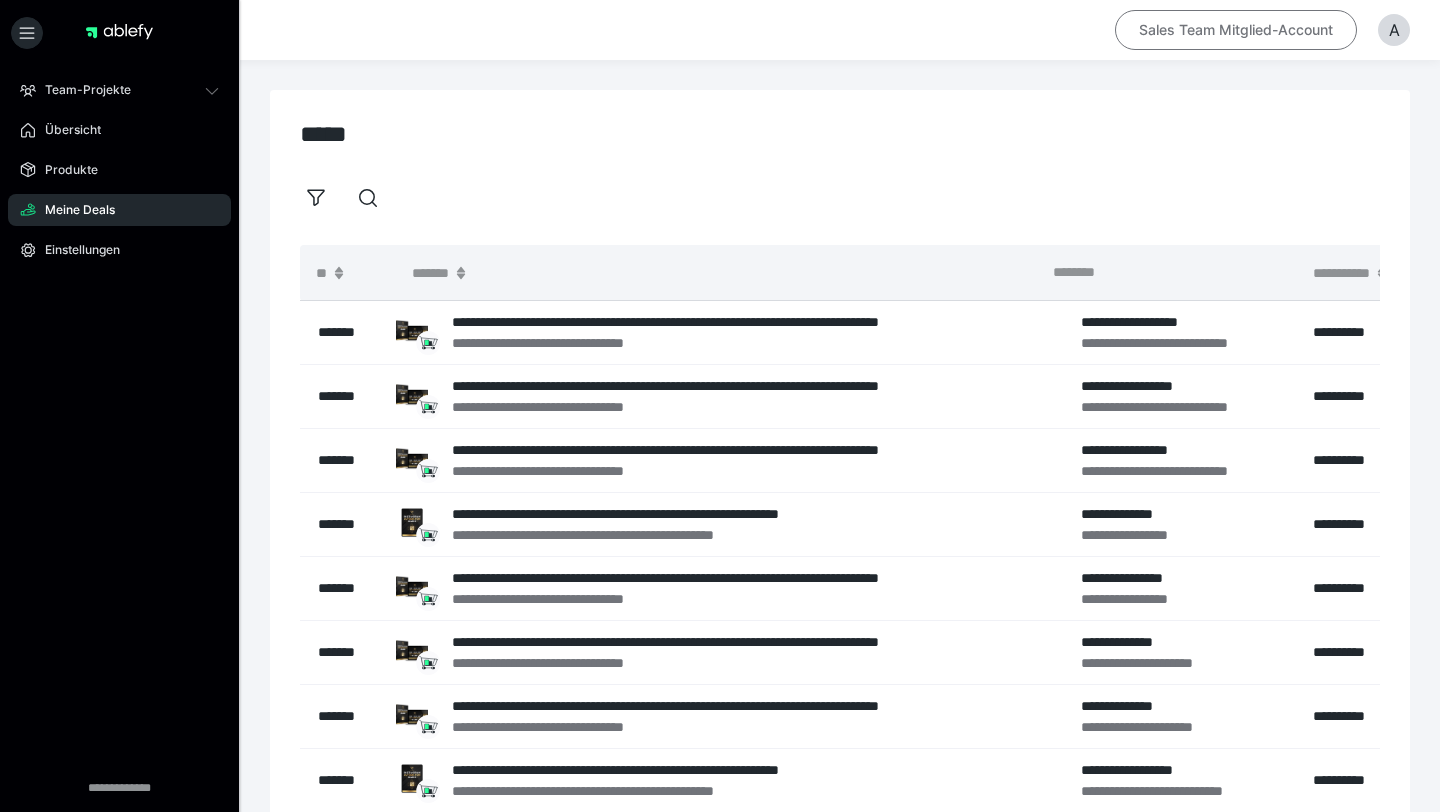 click on "Sales Team Mitglied-Account" at bounding box center [1236, 30] 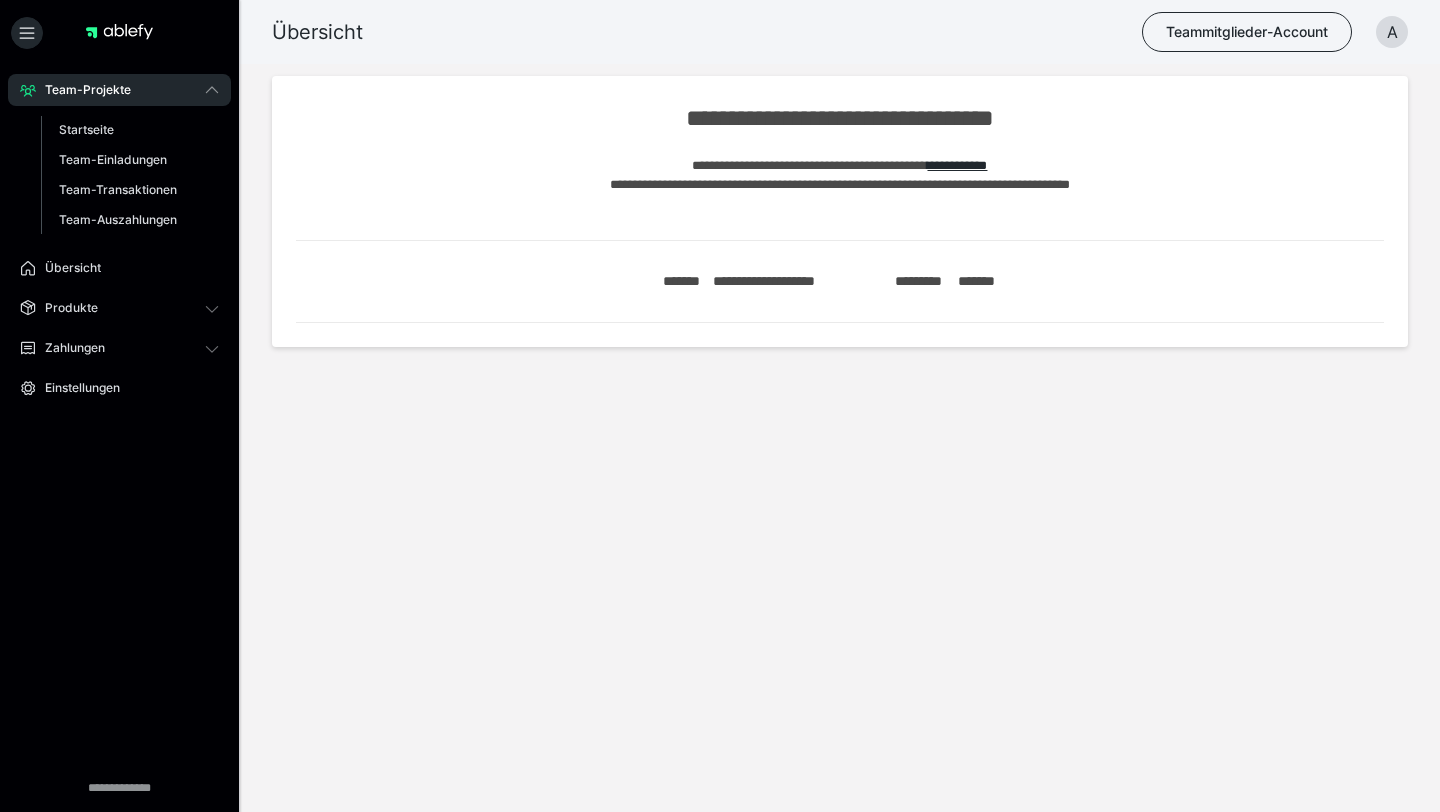 scroll, scrollTop: 0, scrollLeft: 0, axis: both 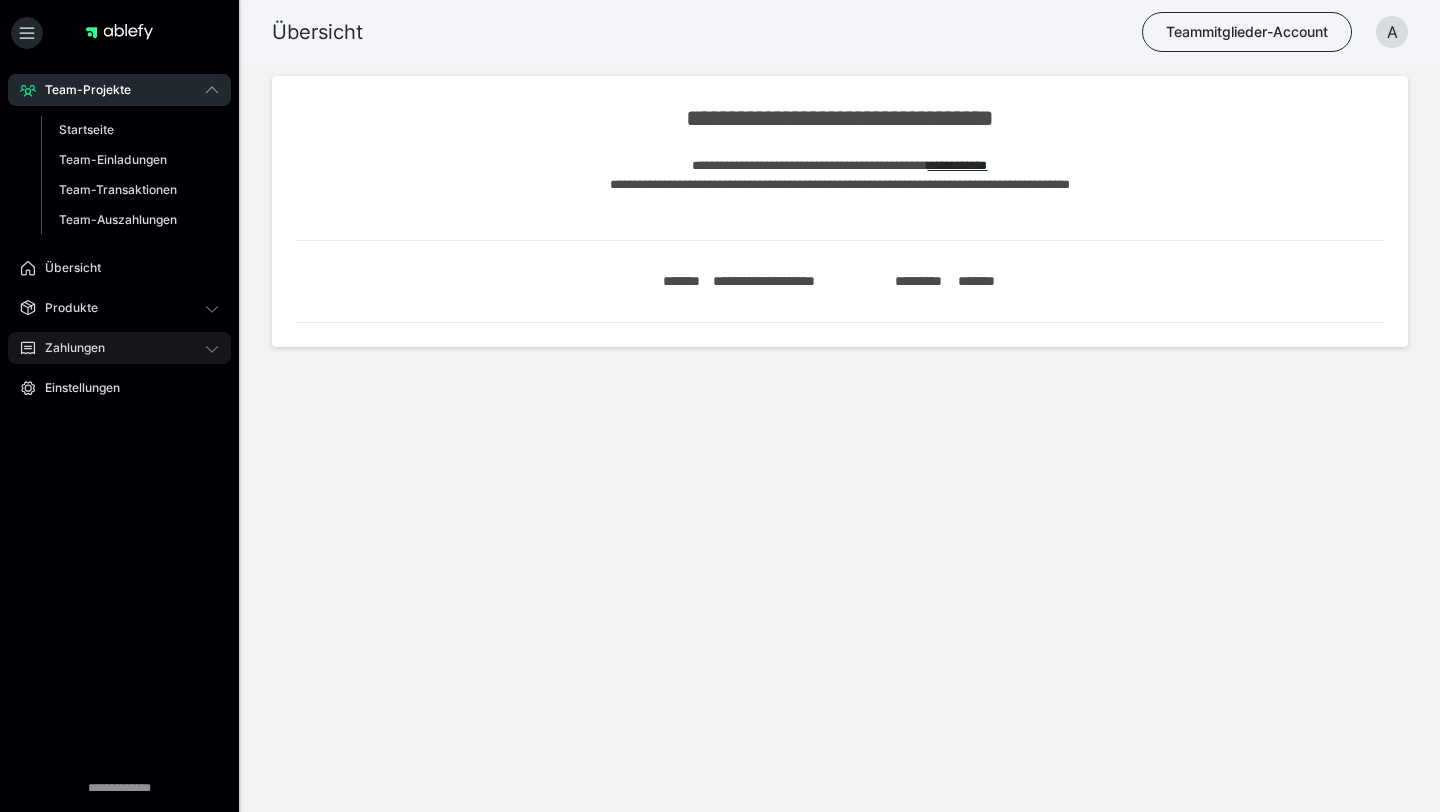 click on "Zahlungen" at bounding box center [68, 348] 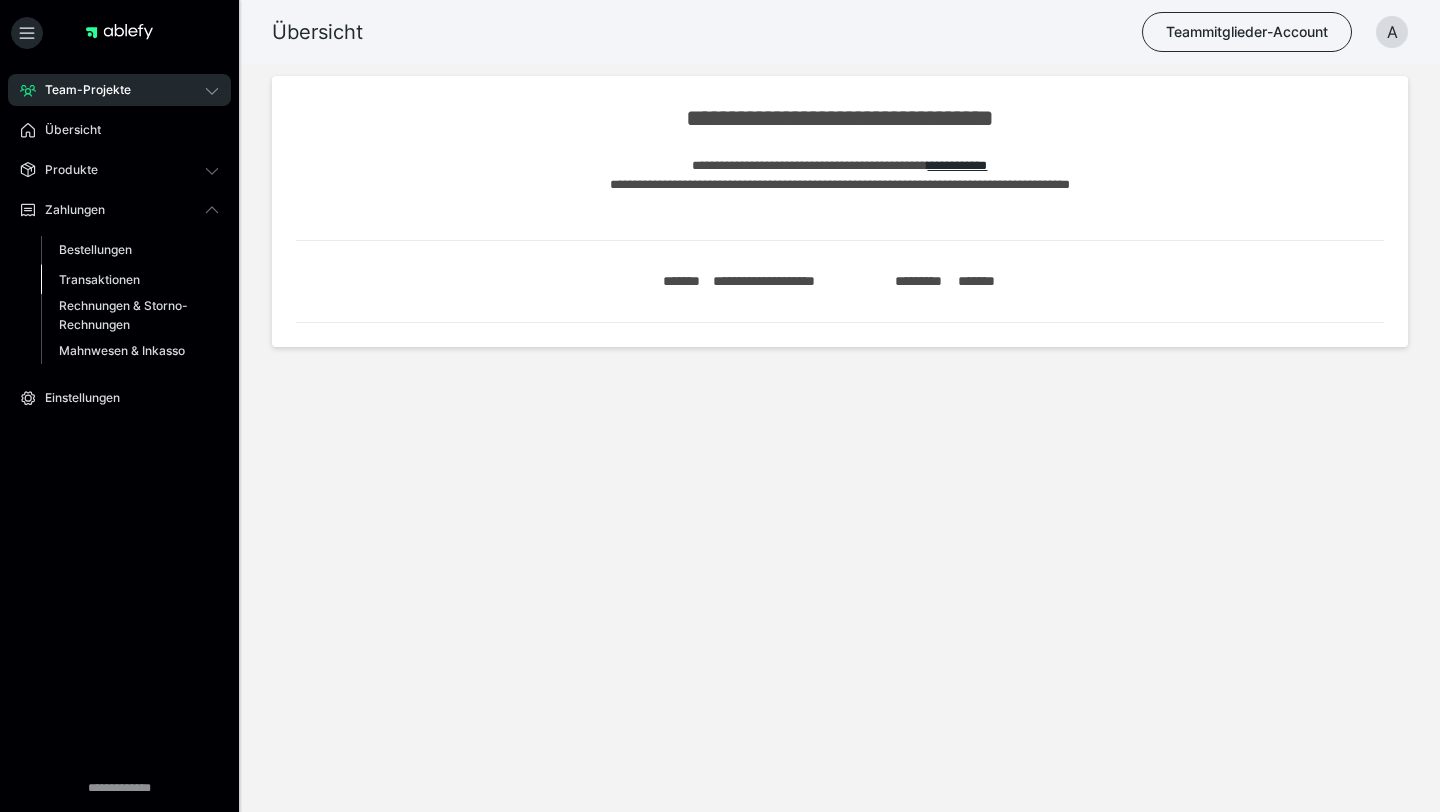 click on "Transaktionen" at bounding box center (99, 279) 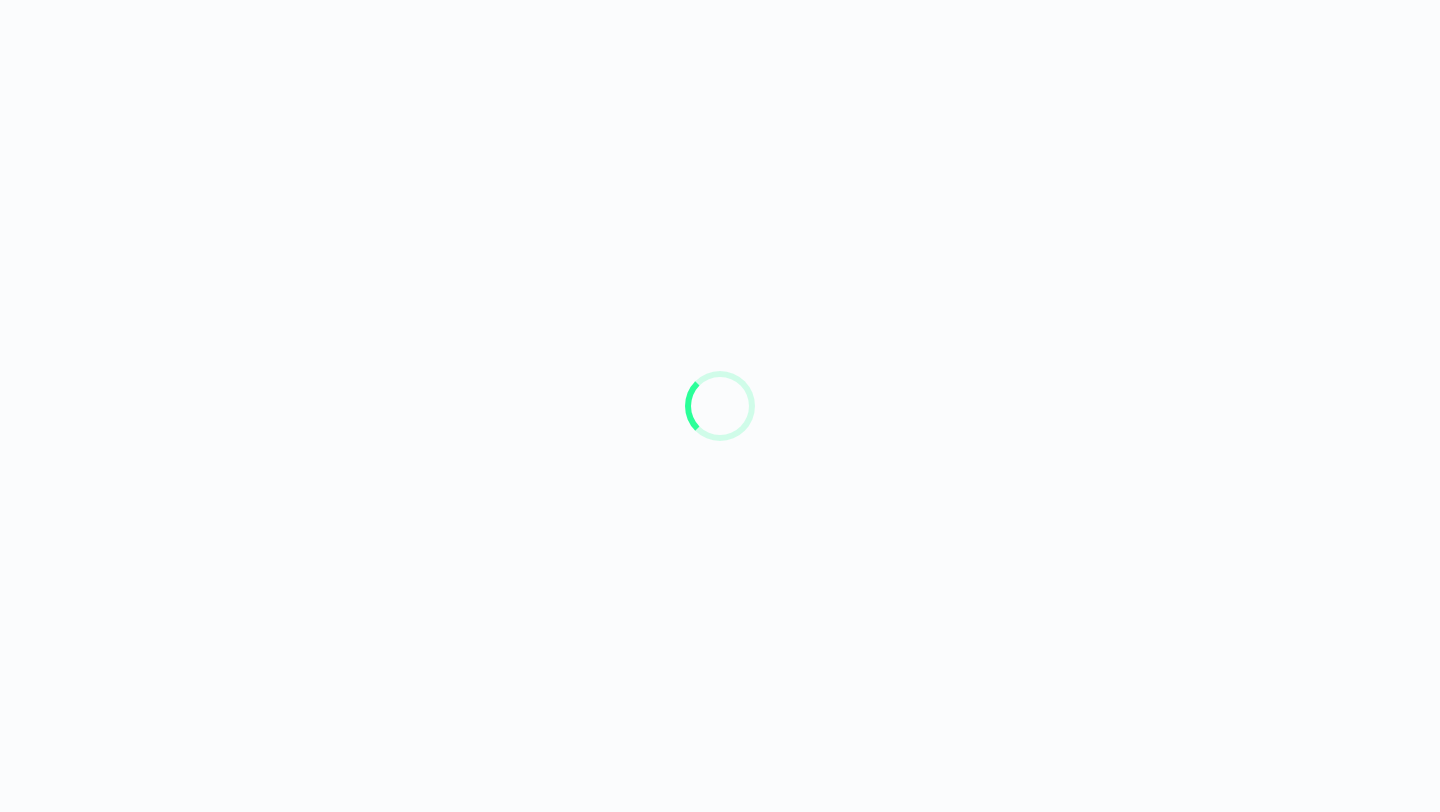 scroll, scrollTop: 0, scrollLeft: 0, axis: both 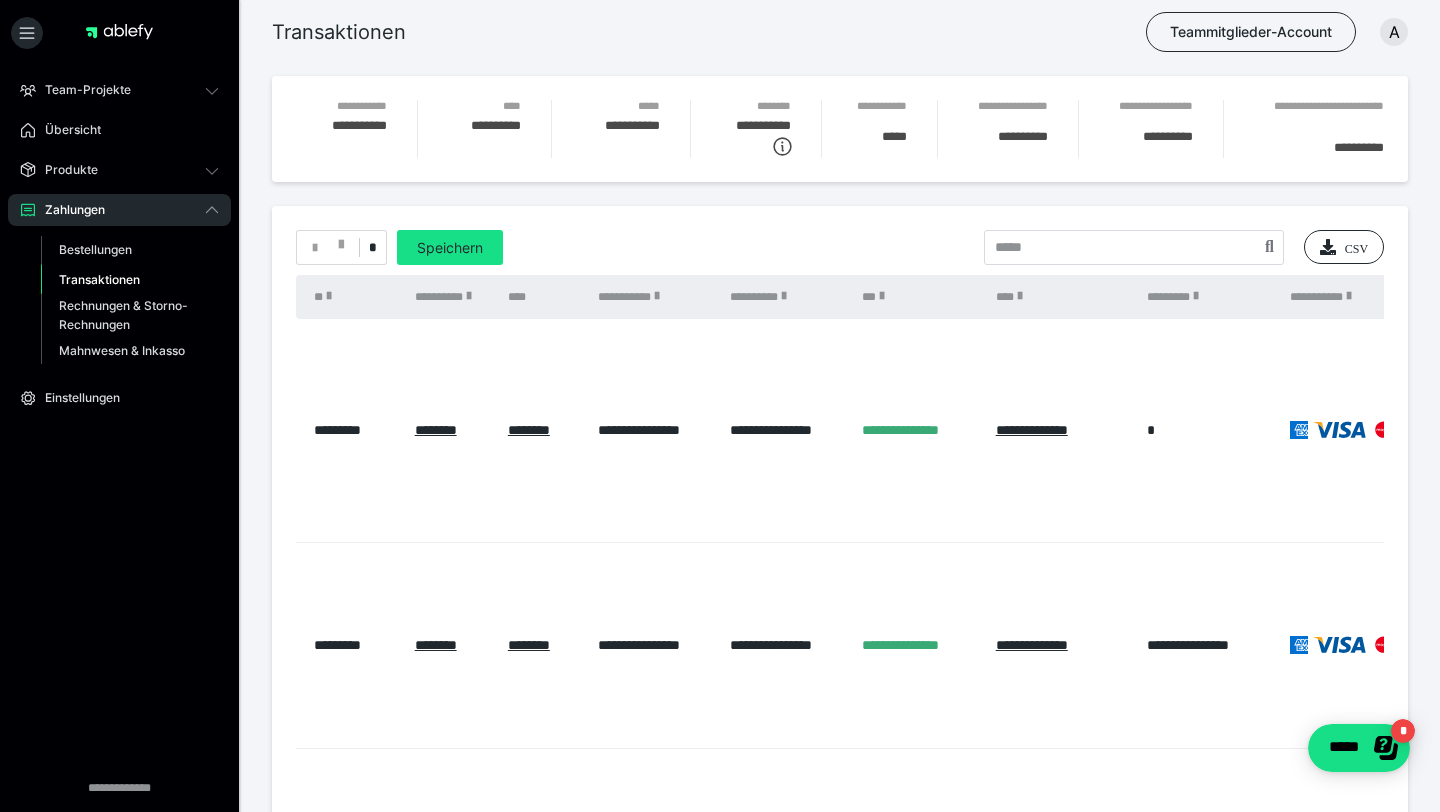 click at bounding box center (119, 37) 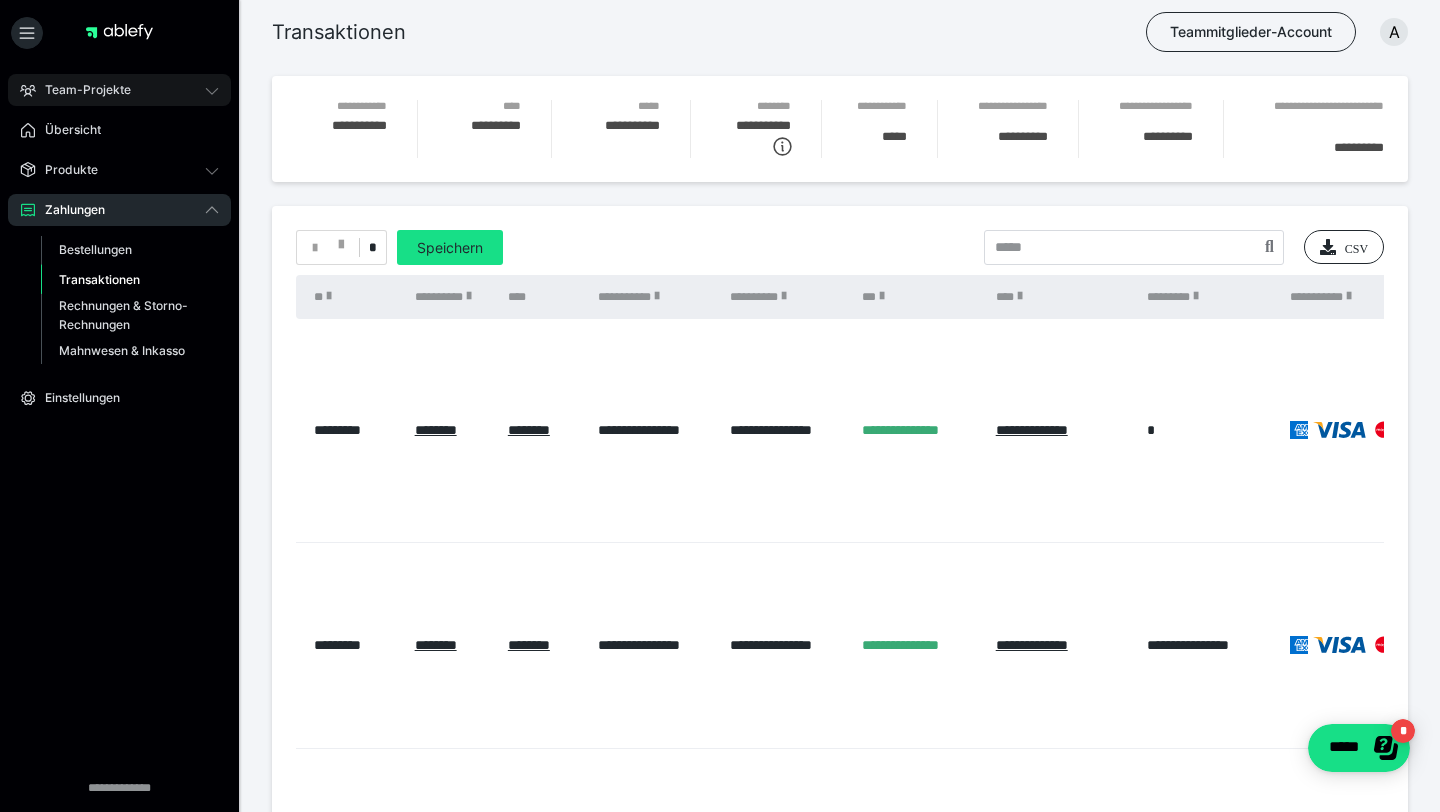 click on "Team-Projekte" at bounding box center (81, 90) 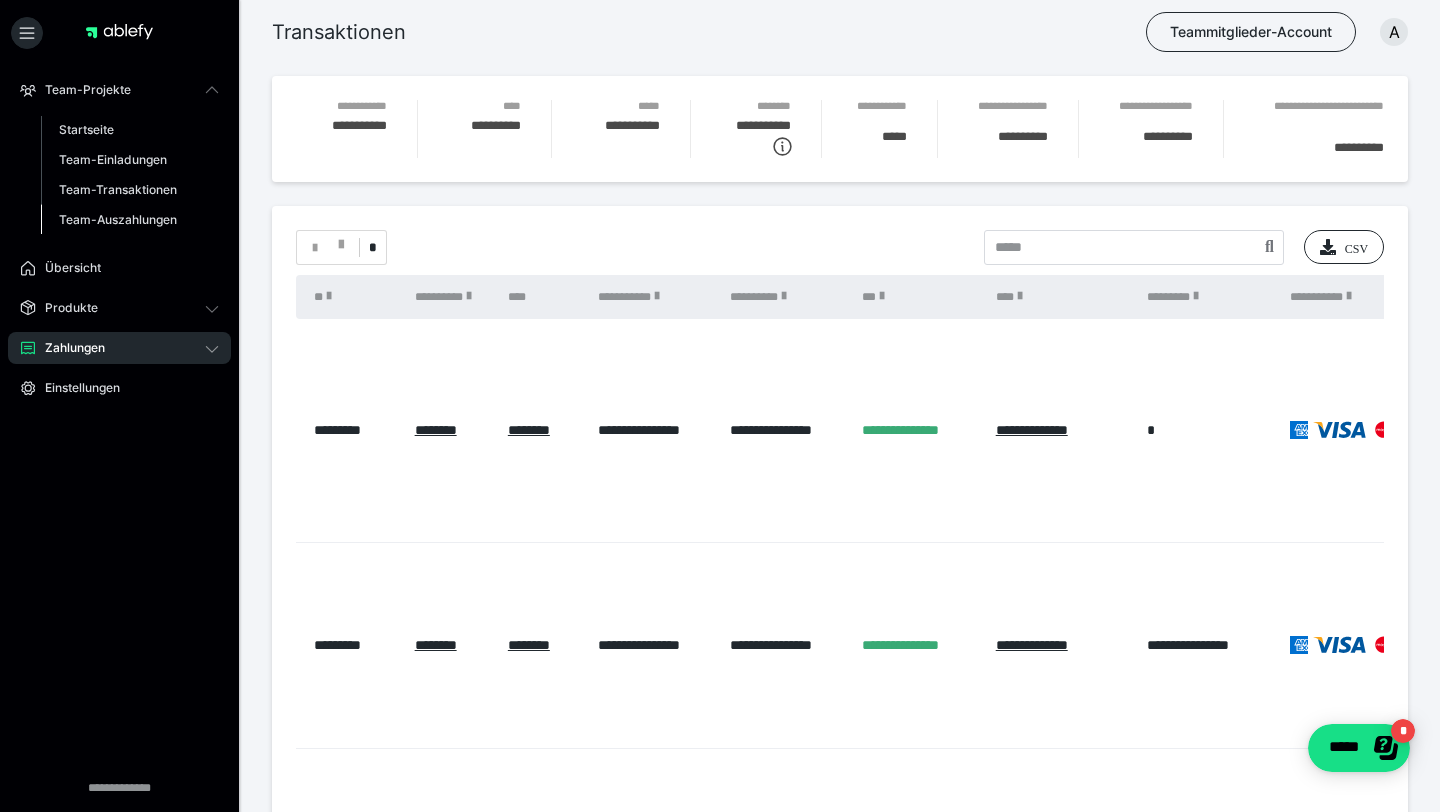 click on "Team-Auszahlungen" at bounding box center [118, 219] 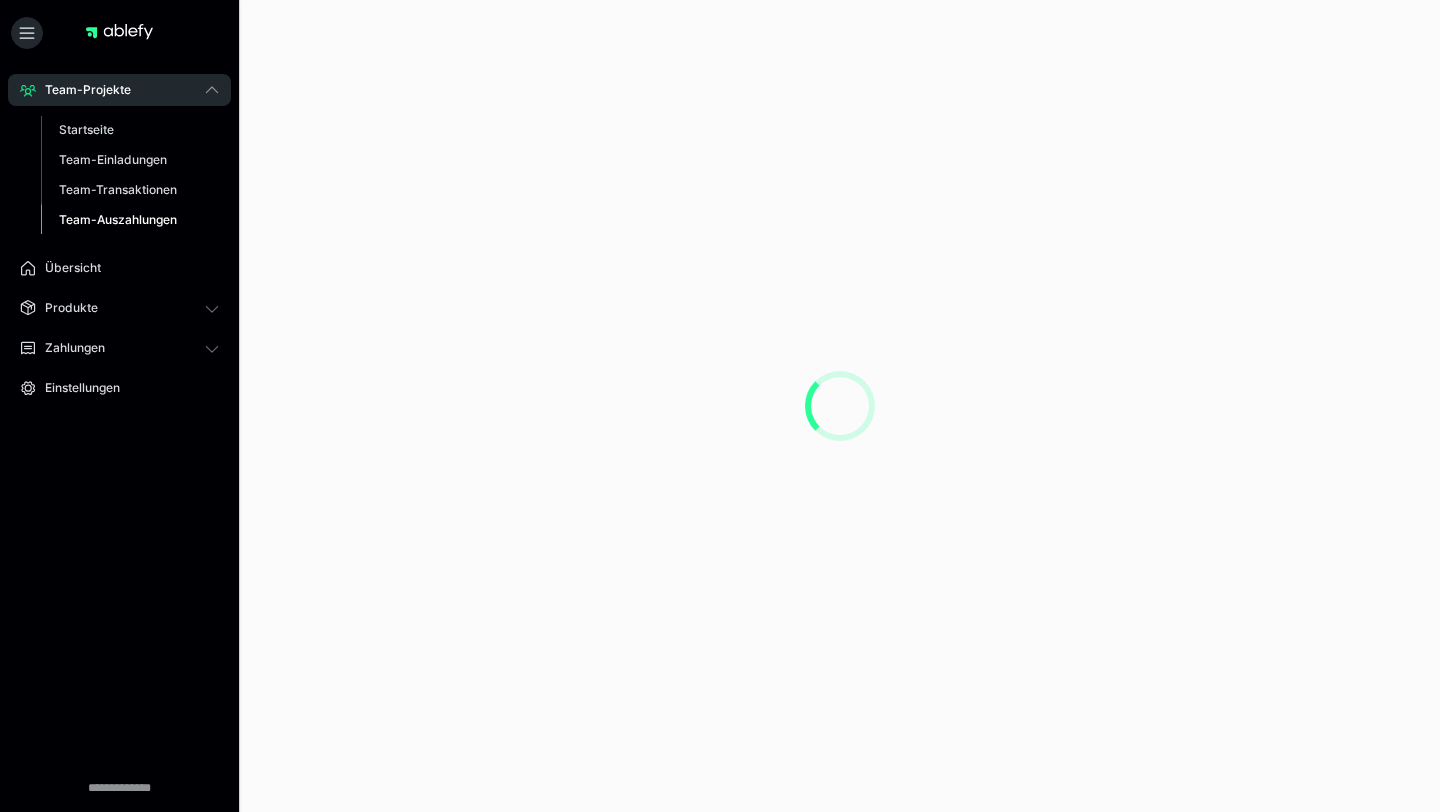scroll, scrollTop: 0, scrollLeft: 0, axis: both 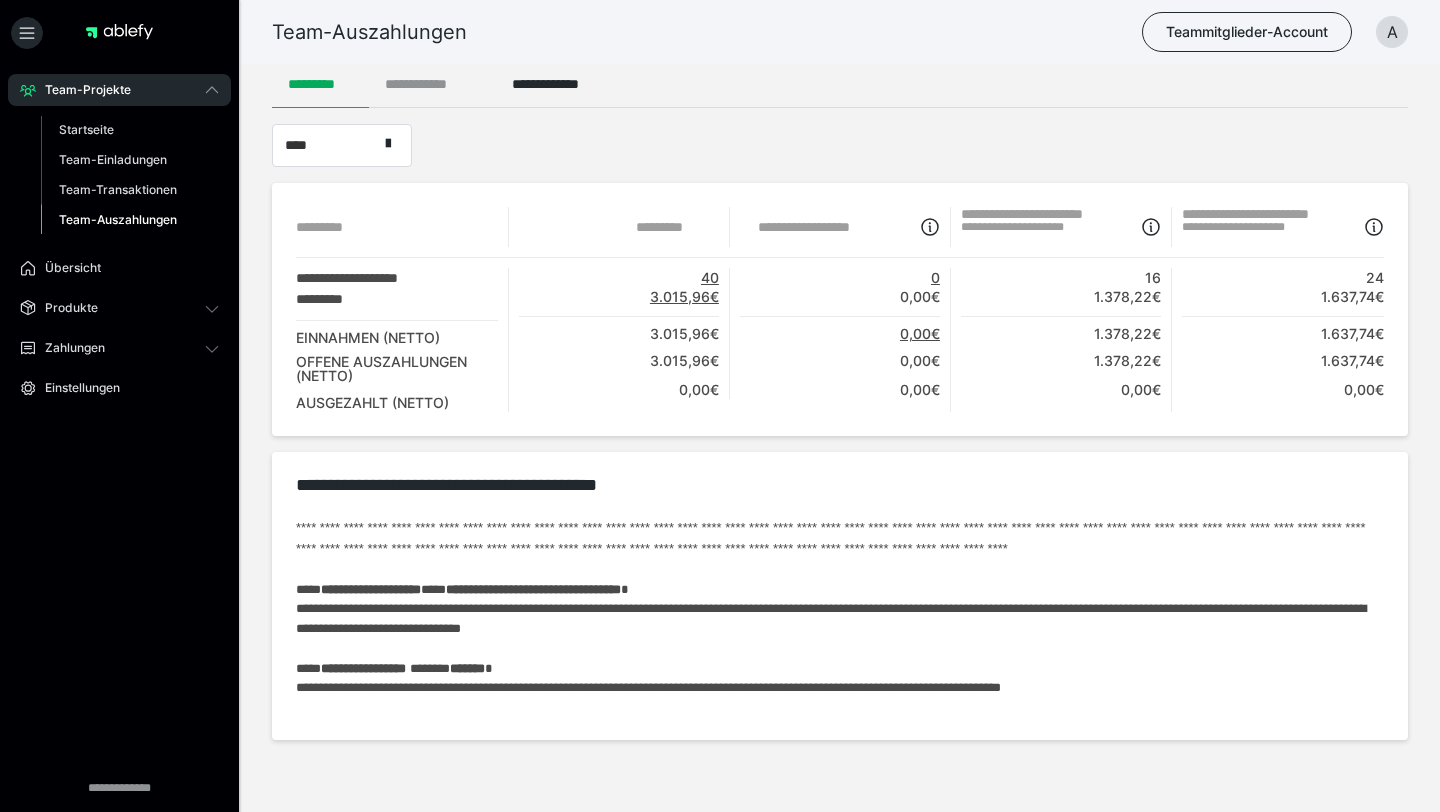 click on "**********" at bounding box center [432, 84] 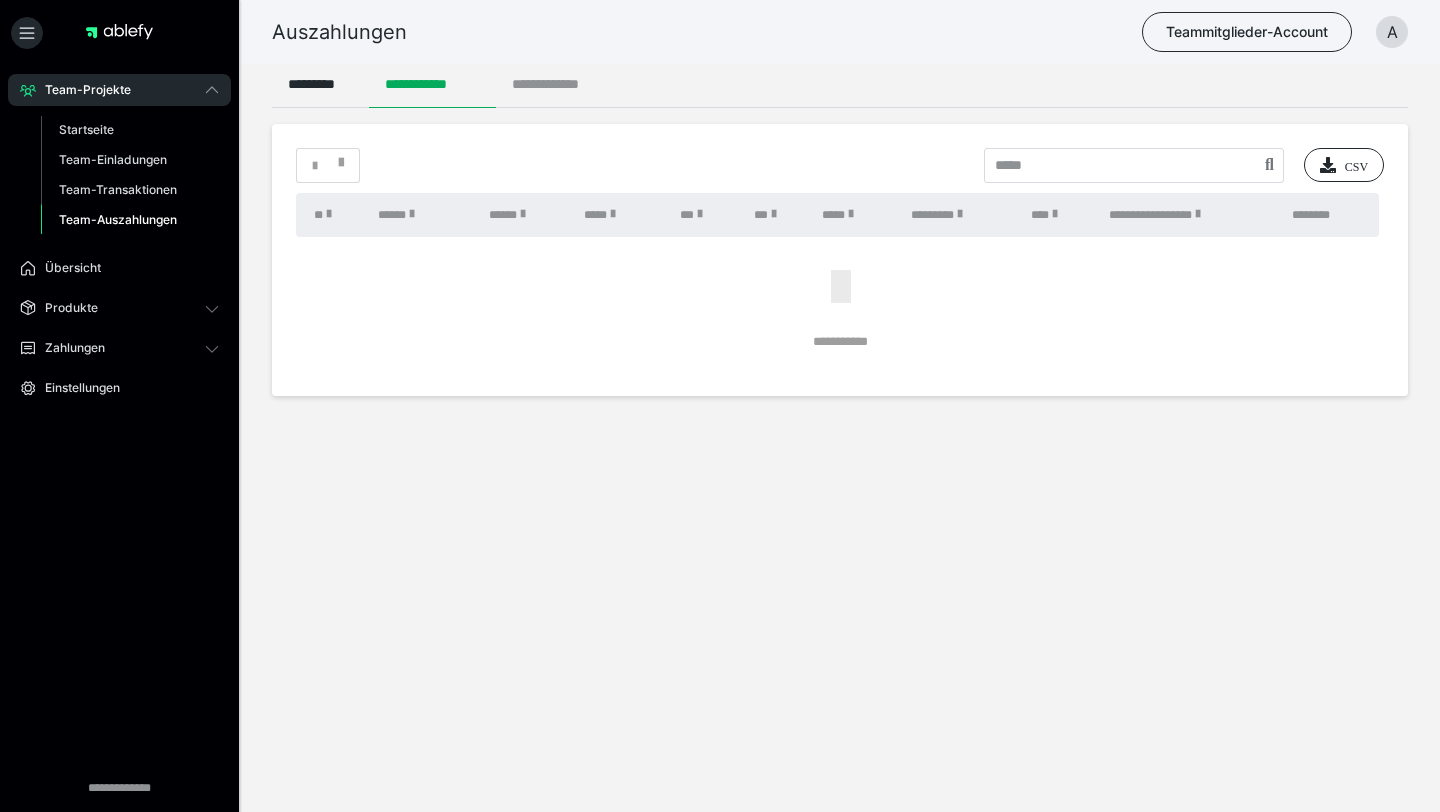 click on "**********" at bounding box center (557, 84) 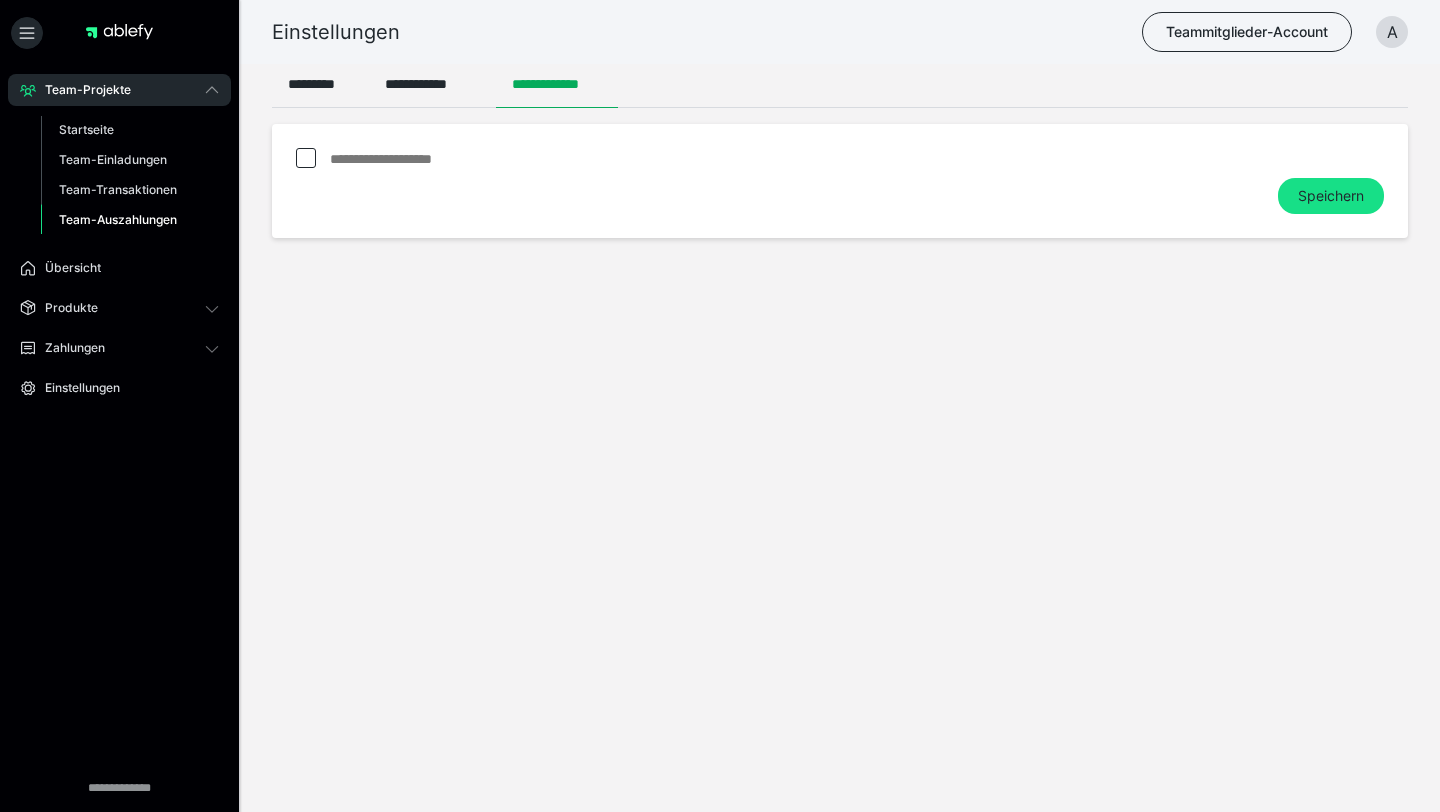 click on "Team-Auszahlungen" at bounding box center (118, 219) 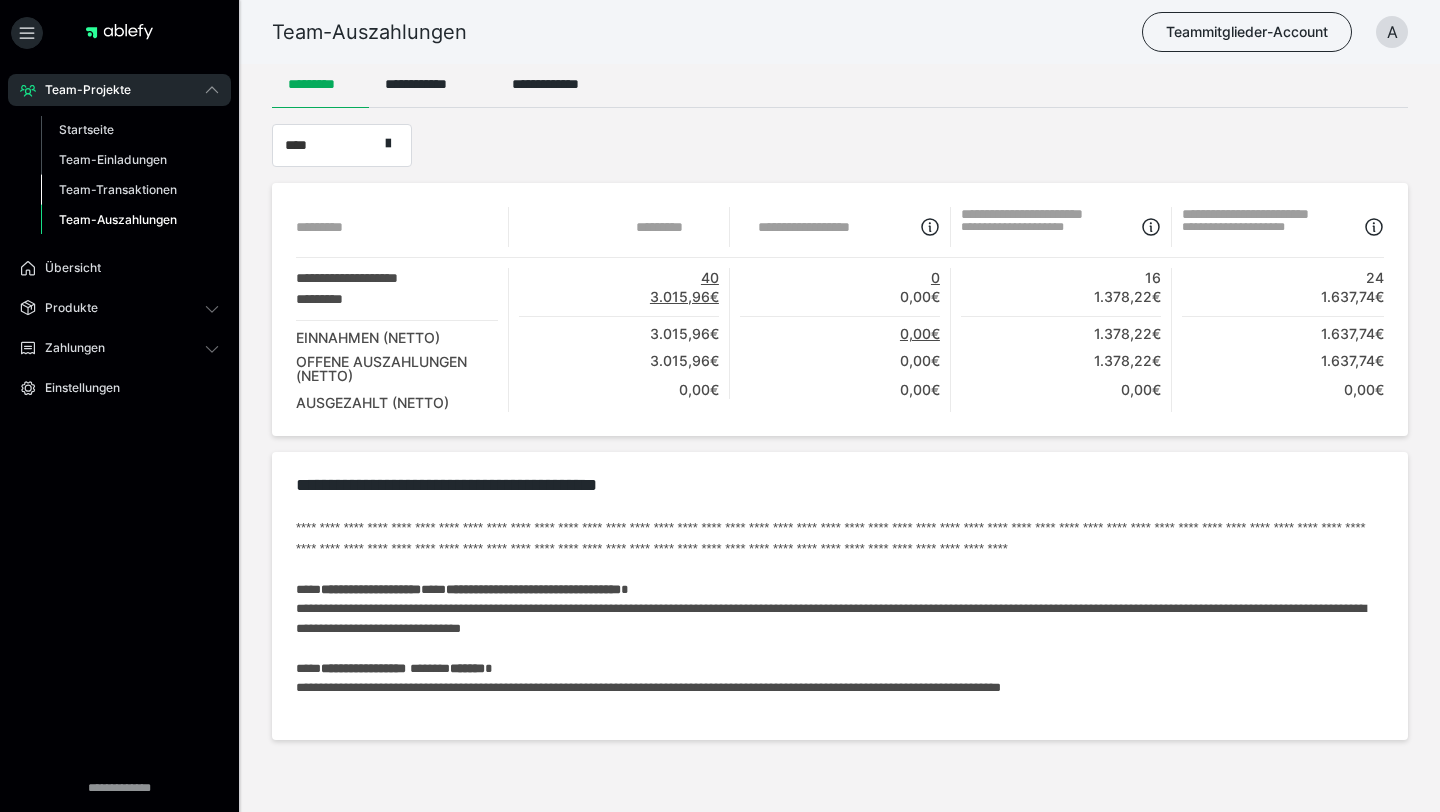 click on "Team-Transaktionen" at bounding box center [118, 189] 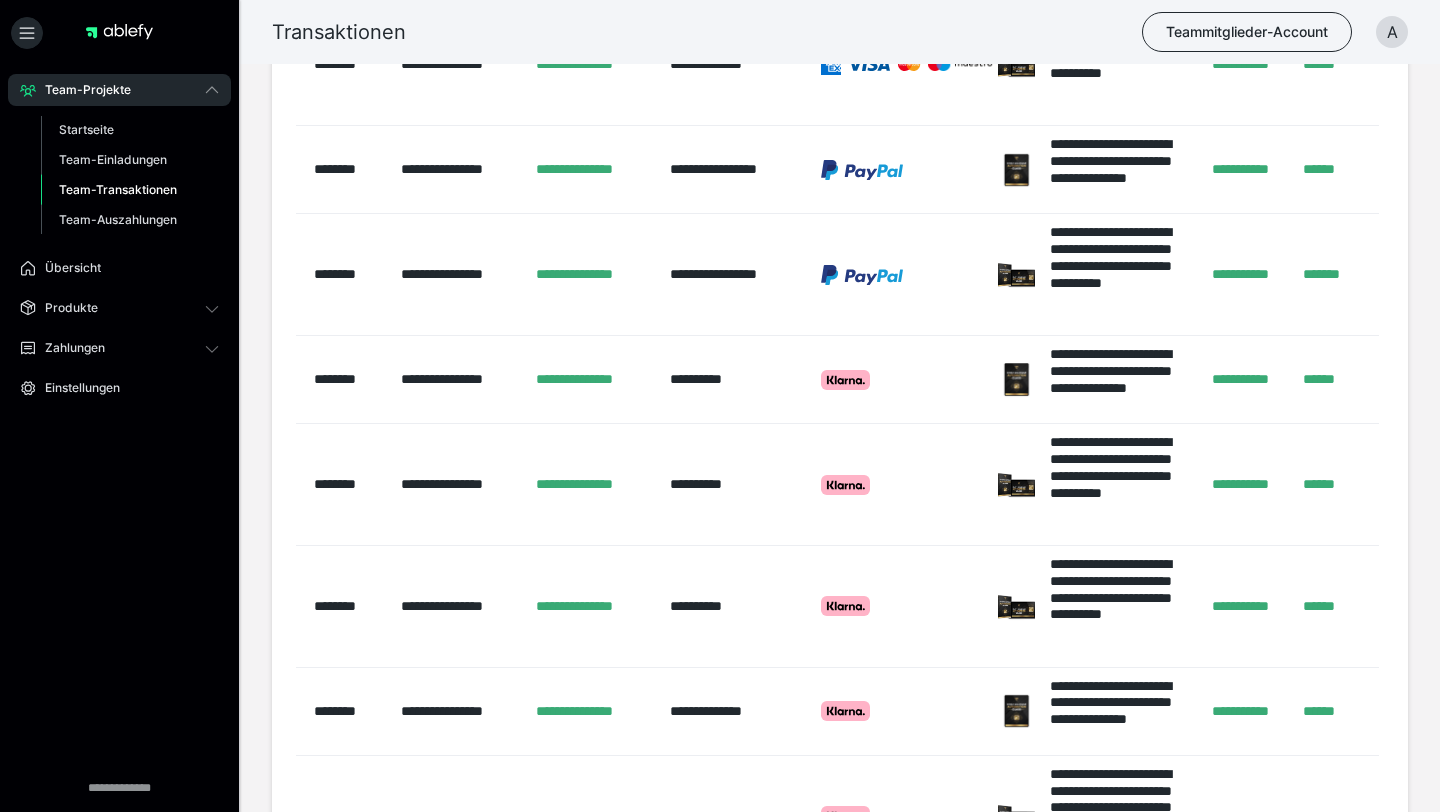 scroll, scrollTop: 0, scrollLeft: 0, axis: both 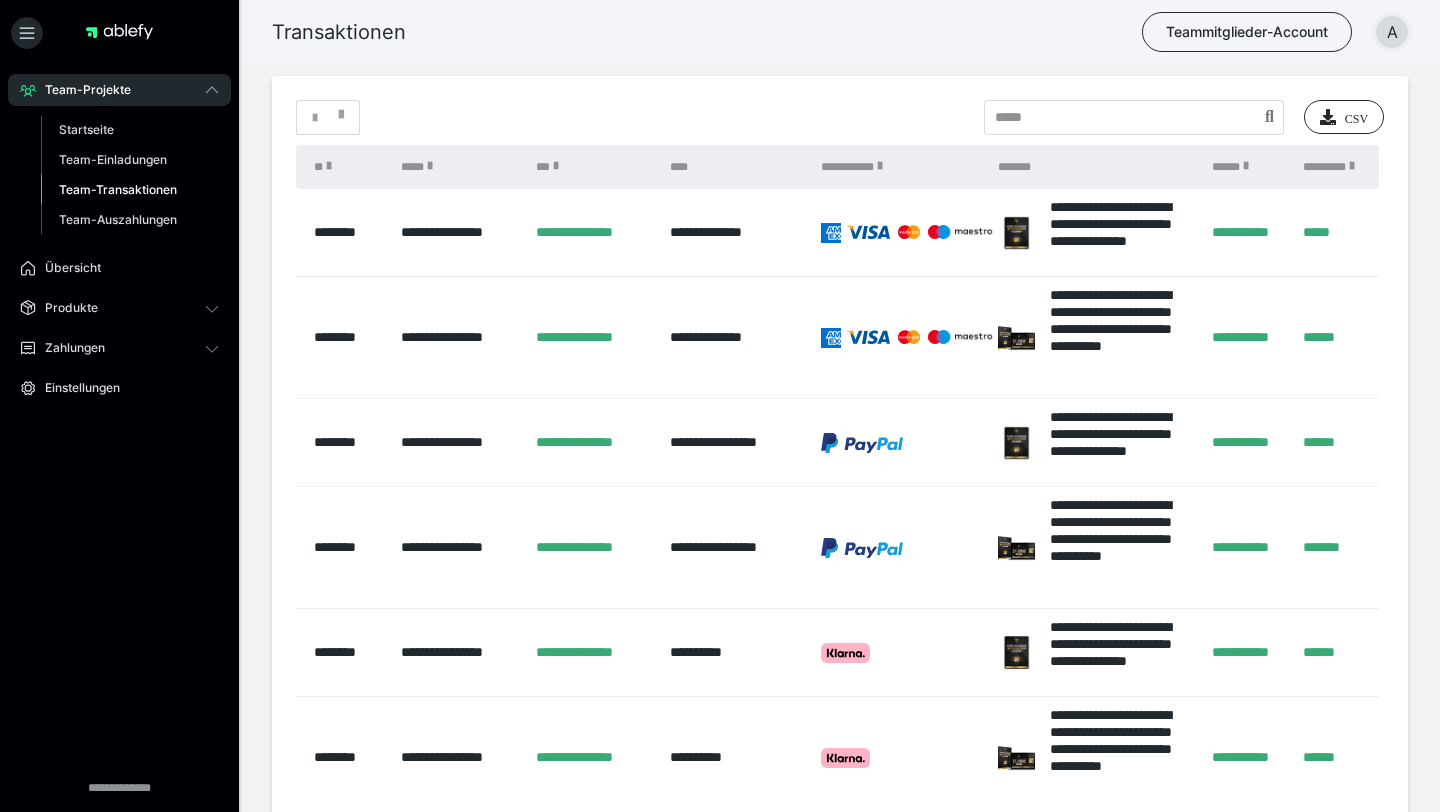 click on "A" at bounding box center [1392, 32] 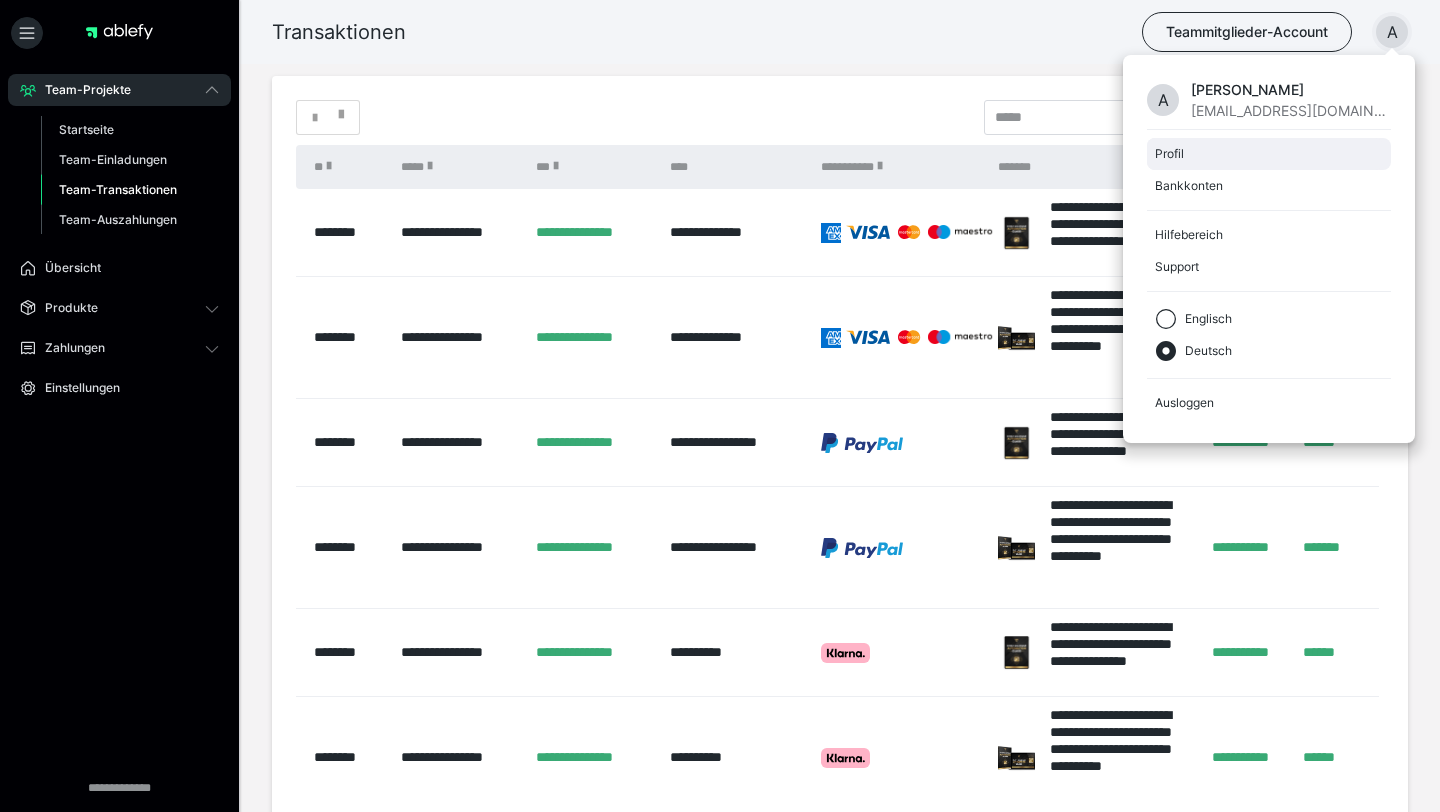 click on "Profil" at bounding box center (1265, 154) 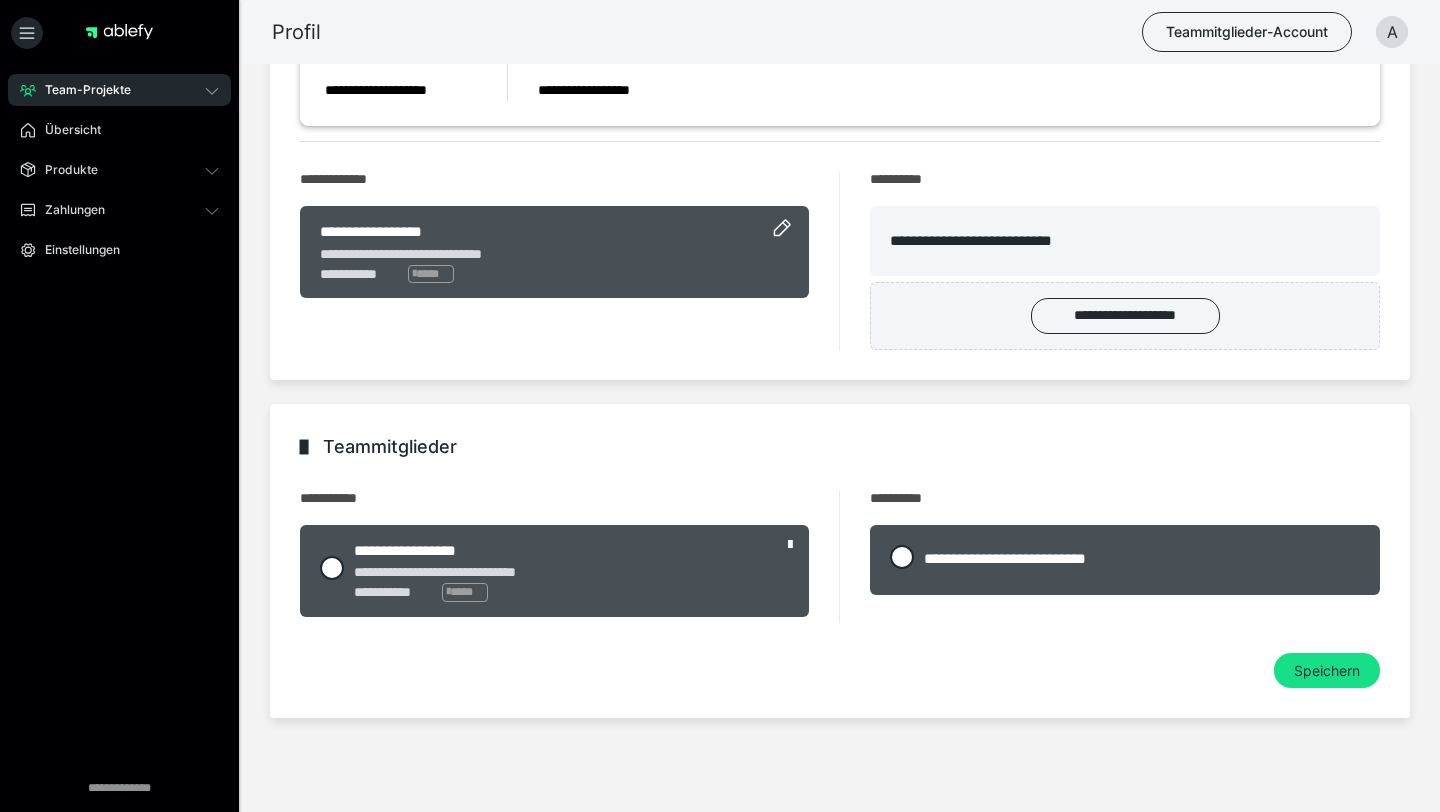 scroll, scrollTop: 272, scrollLeft: 0, axis: vertical 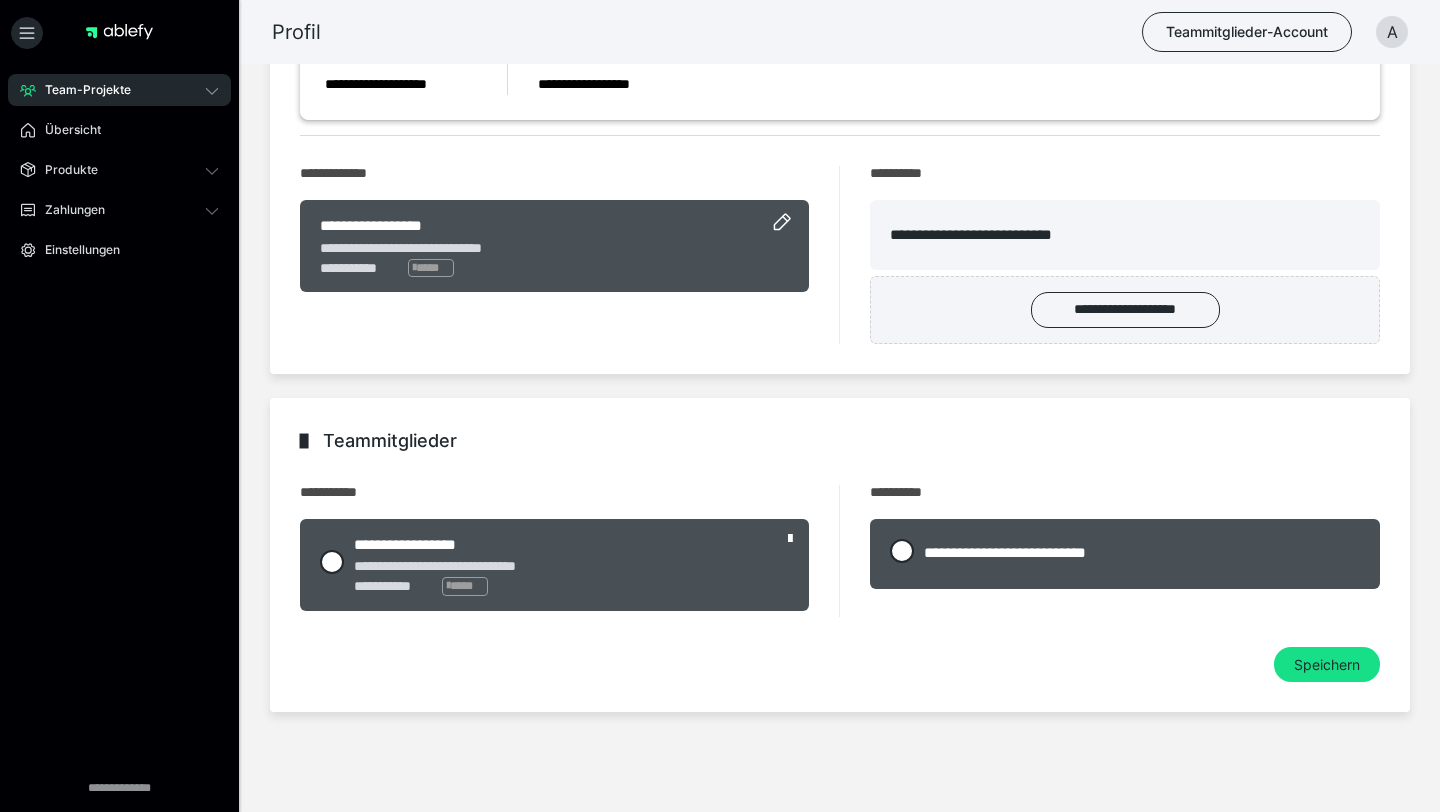 click at bounding box center (790, 539) 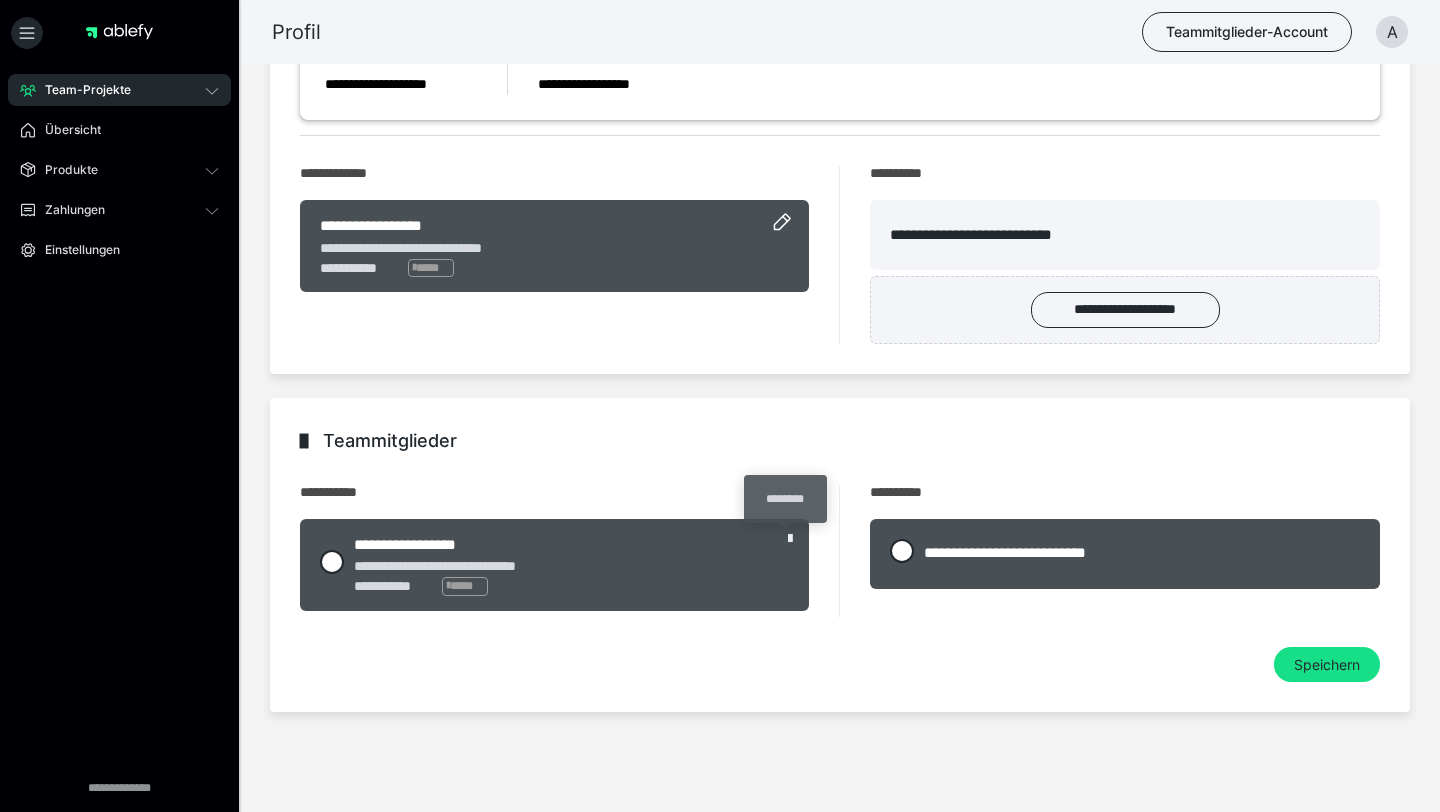 click at bounding box center (790, 539) 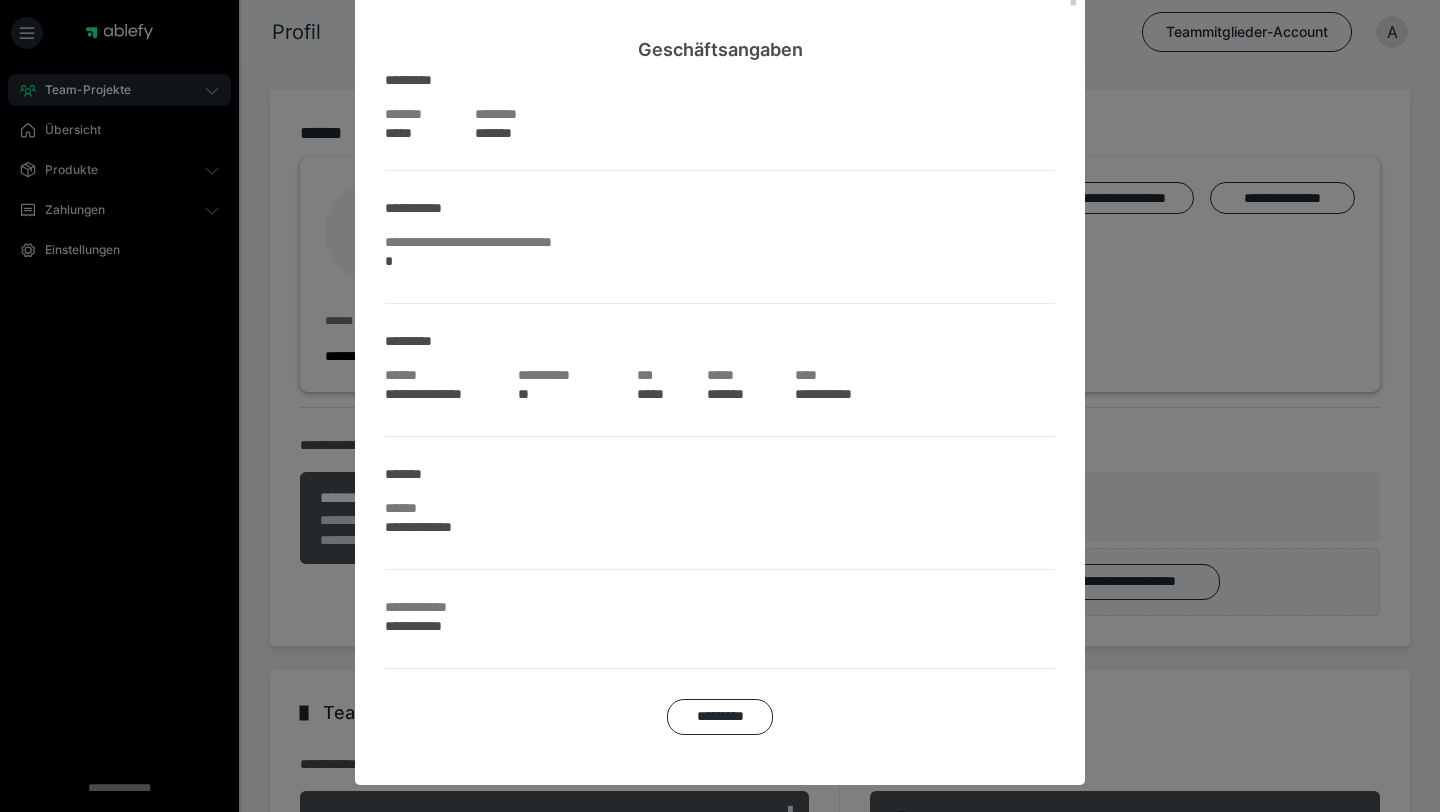 scroll, scrollTop: 0, scrollLeft: 0, axis: both 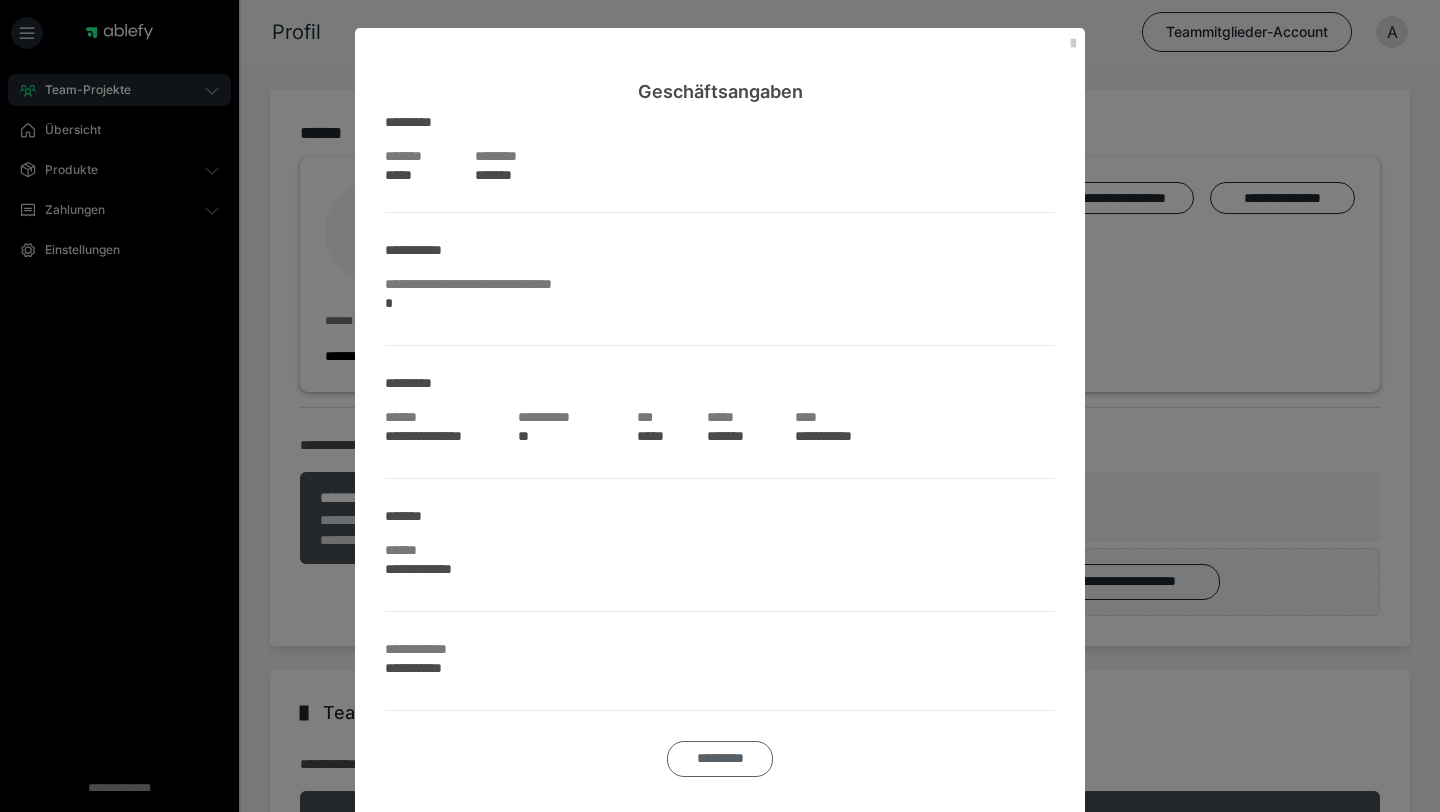 click on "*********" at bounding box center (720, 759) 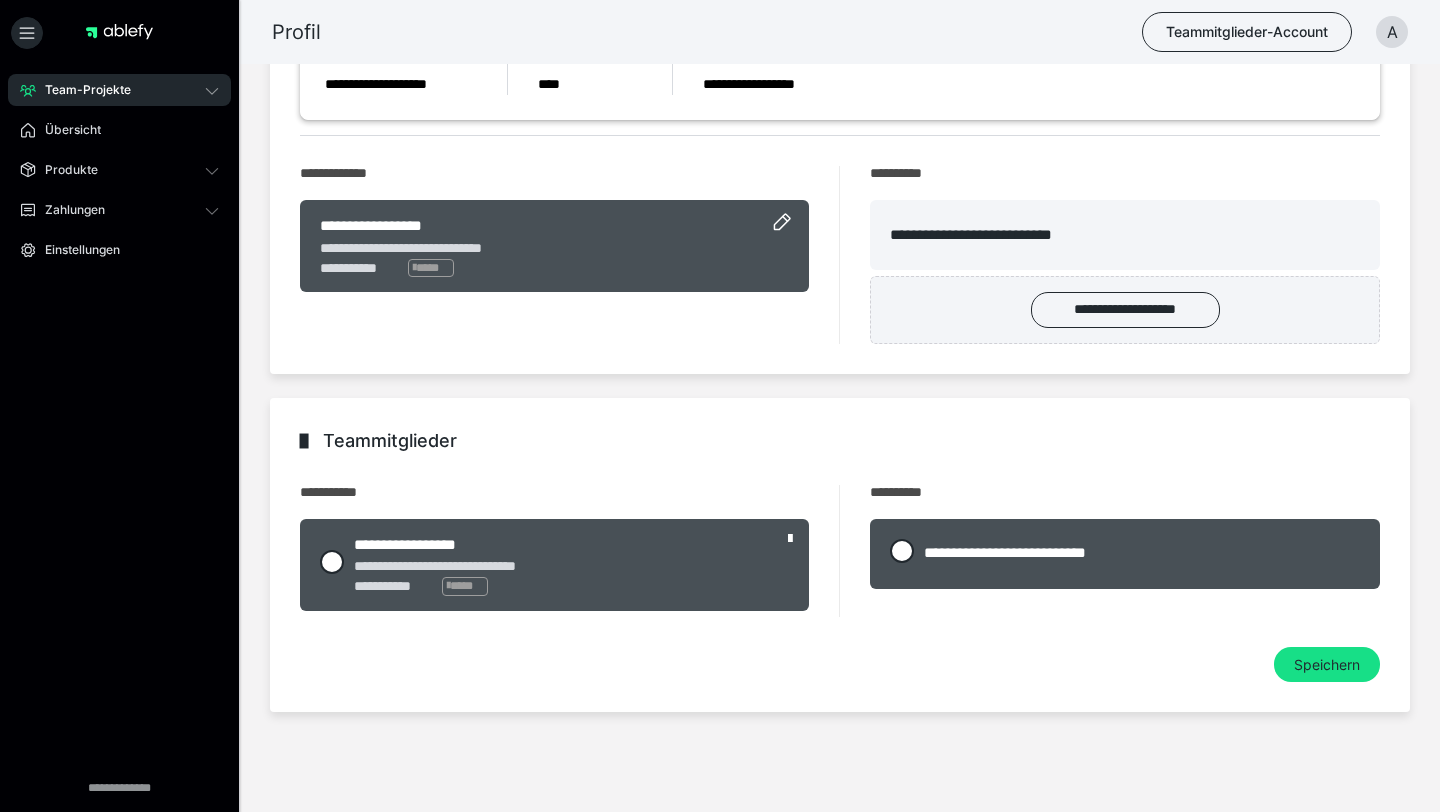 scroll, scrollTop: 0, scrollLeft: 0, axis: both 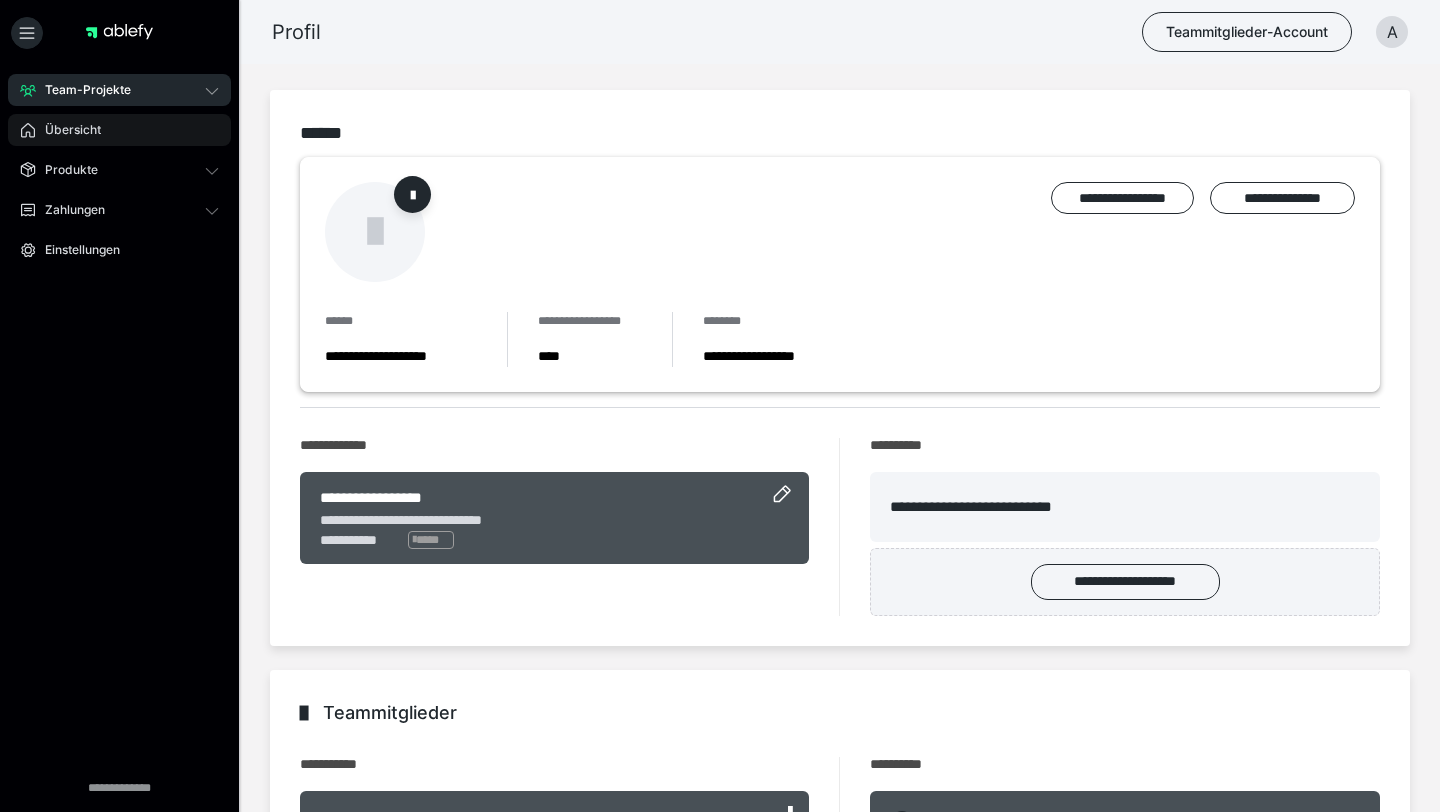 click on "Übersicht" at bounding box center [119, 130] 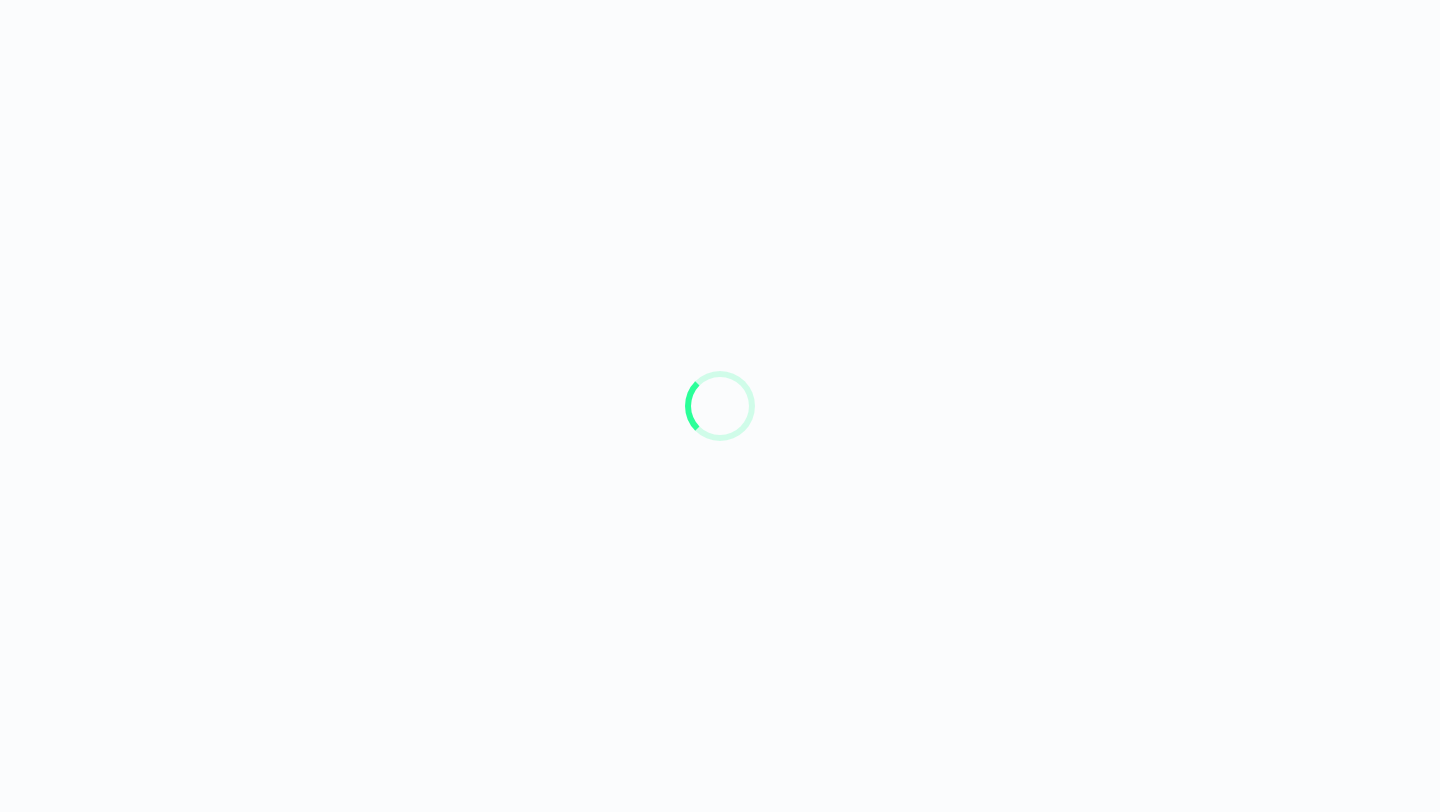 scroll, scrollTop: 0, scrollLeft: 0, axis: both 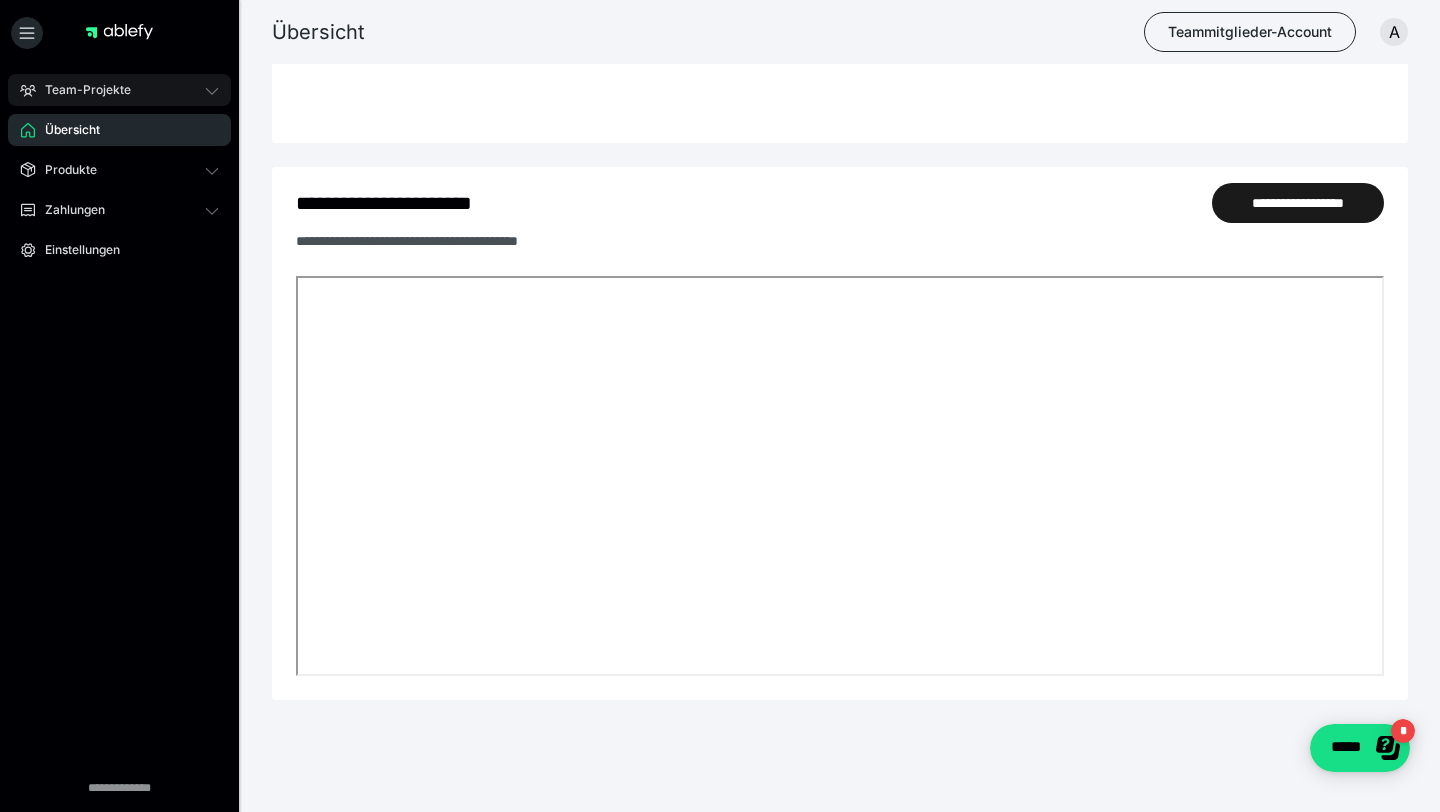 click on "Team-Projekte" at bounding box center (119, 90) 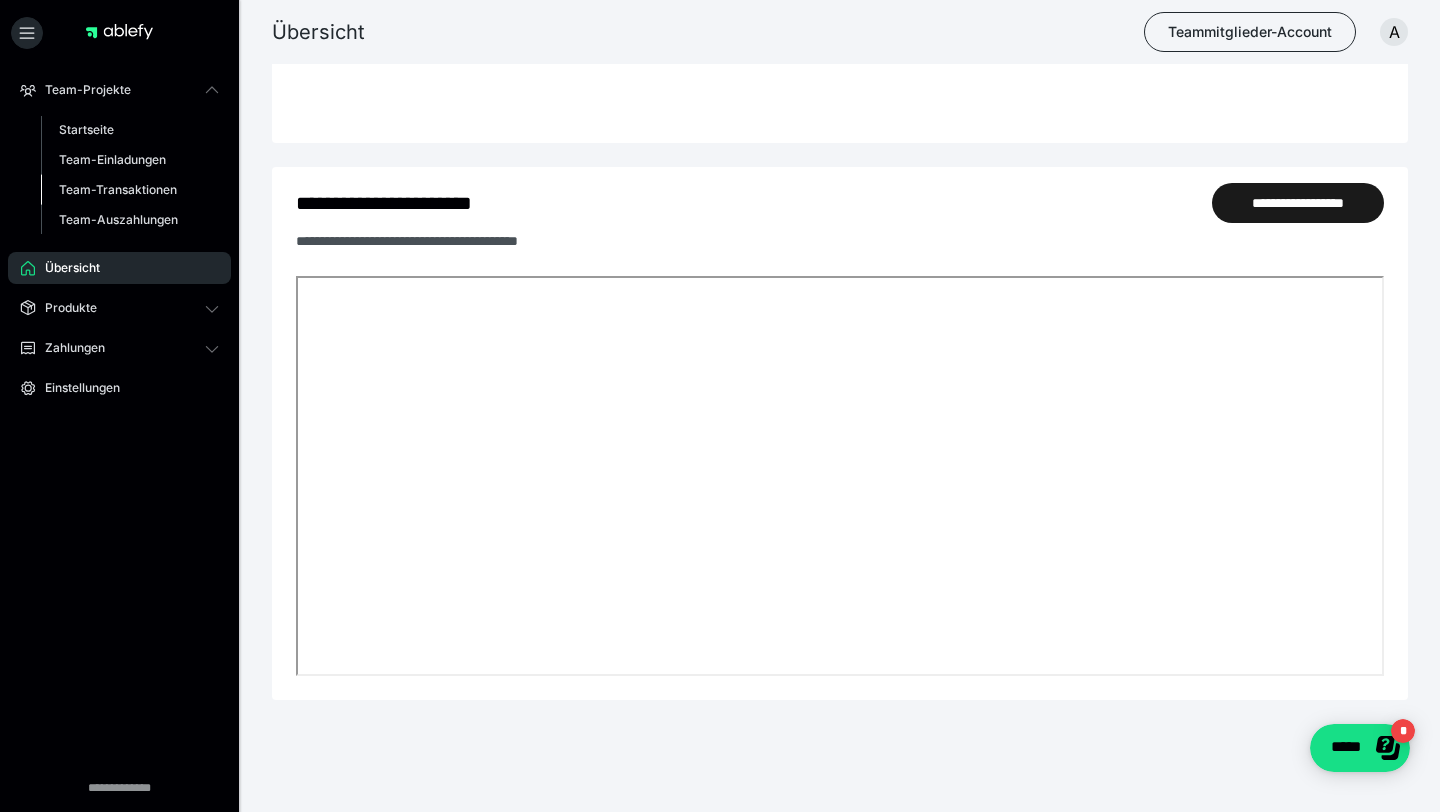 click on "Team-Transaktionen" at bounding box center [118, 189] 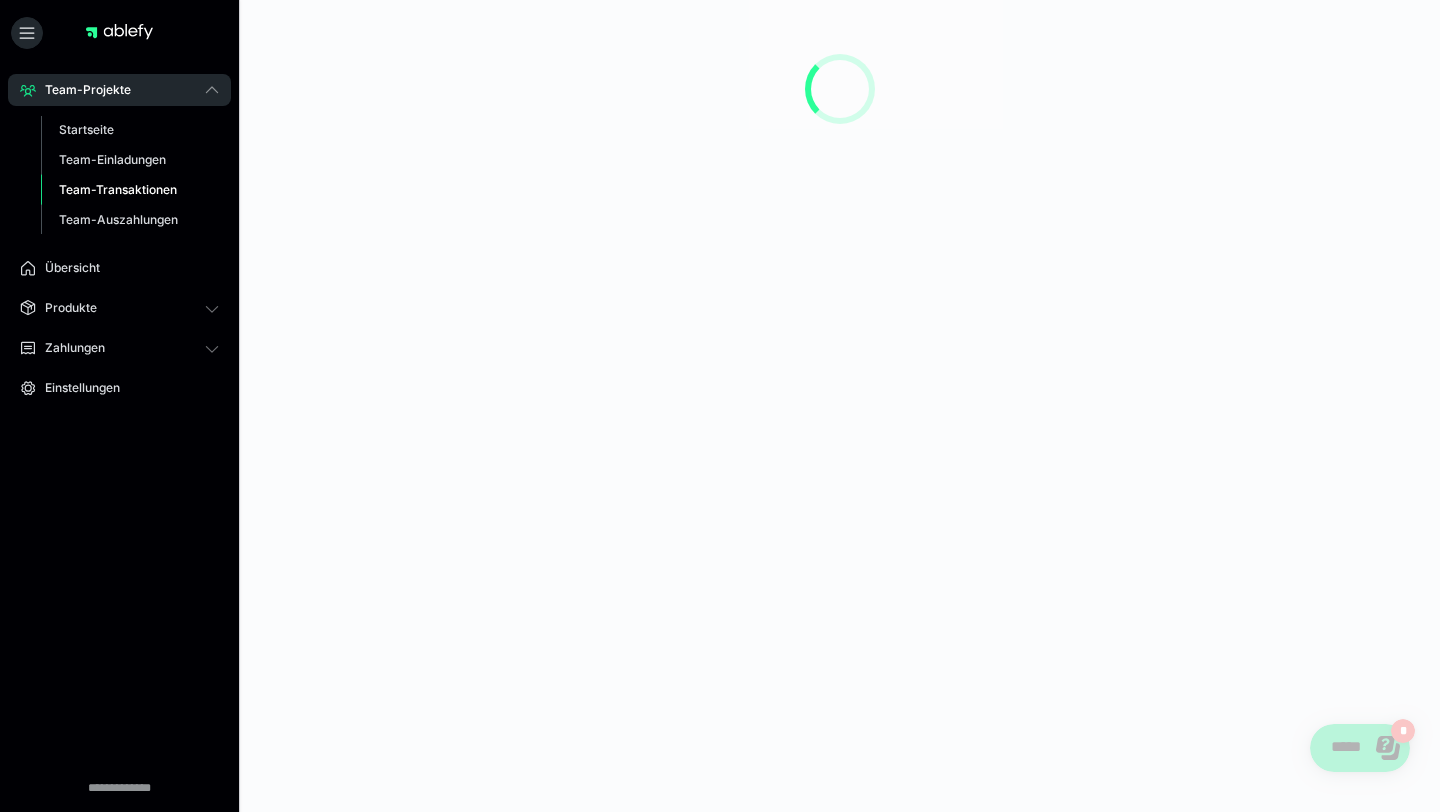 scroll, scrollTop: 0, scrollLeft: 0, axis: both 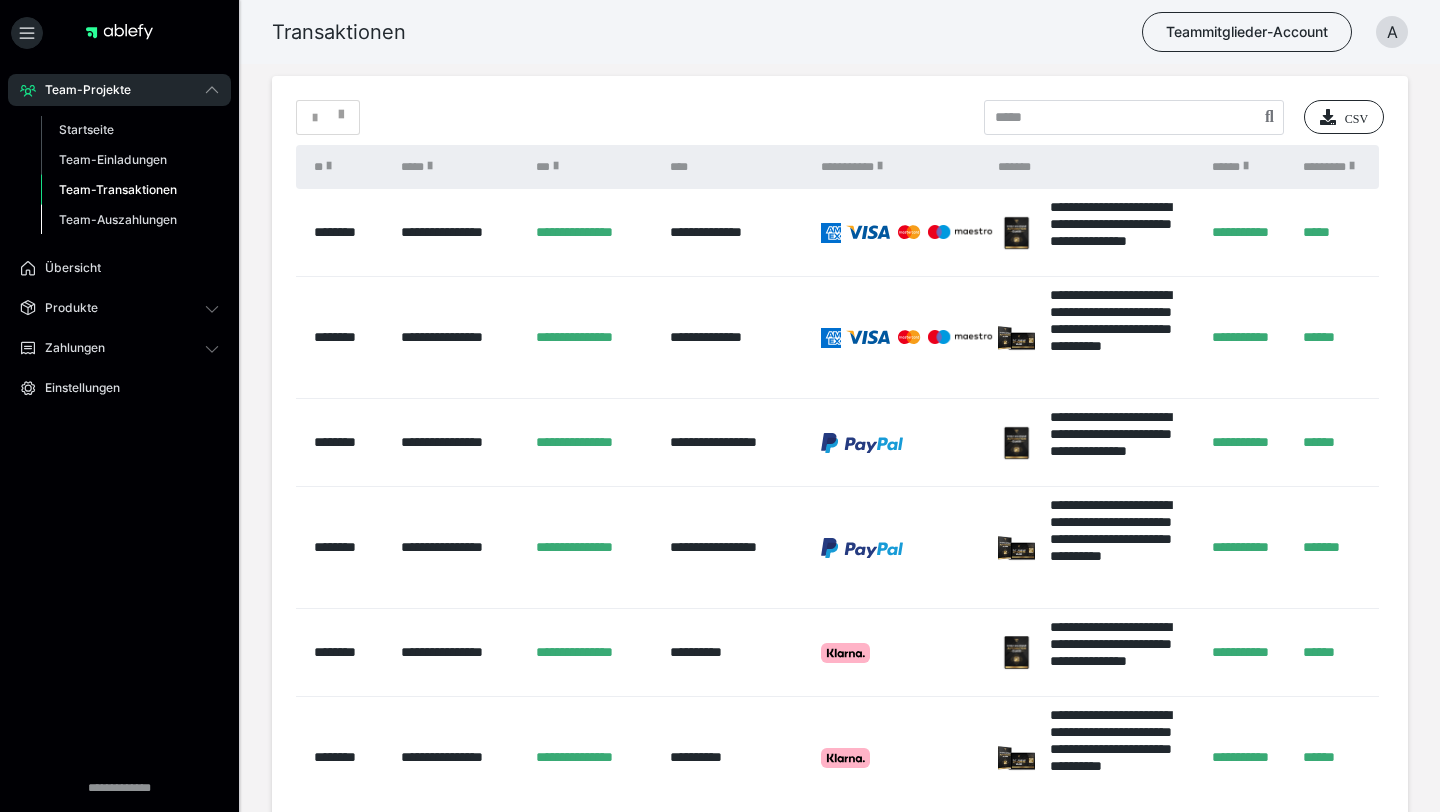 click on "Team-Auszahlungen" at bounding box center (118, 219) 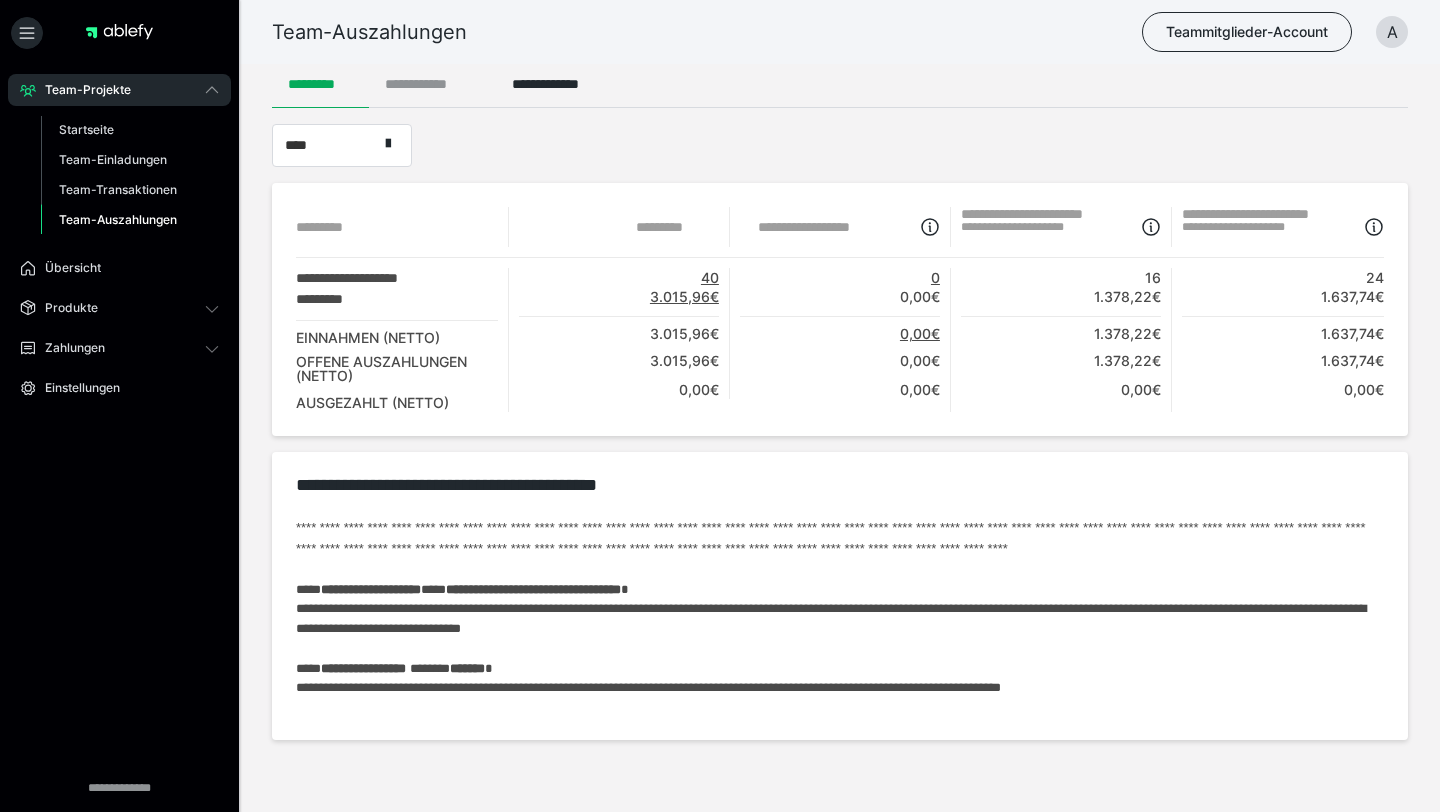 click on "**********" at bounding box center [432, 84] 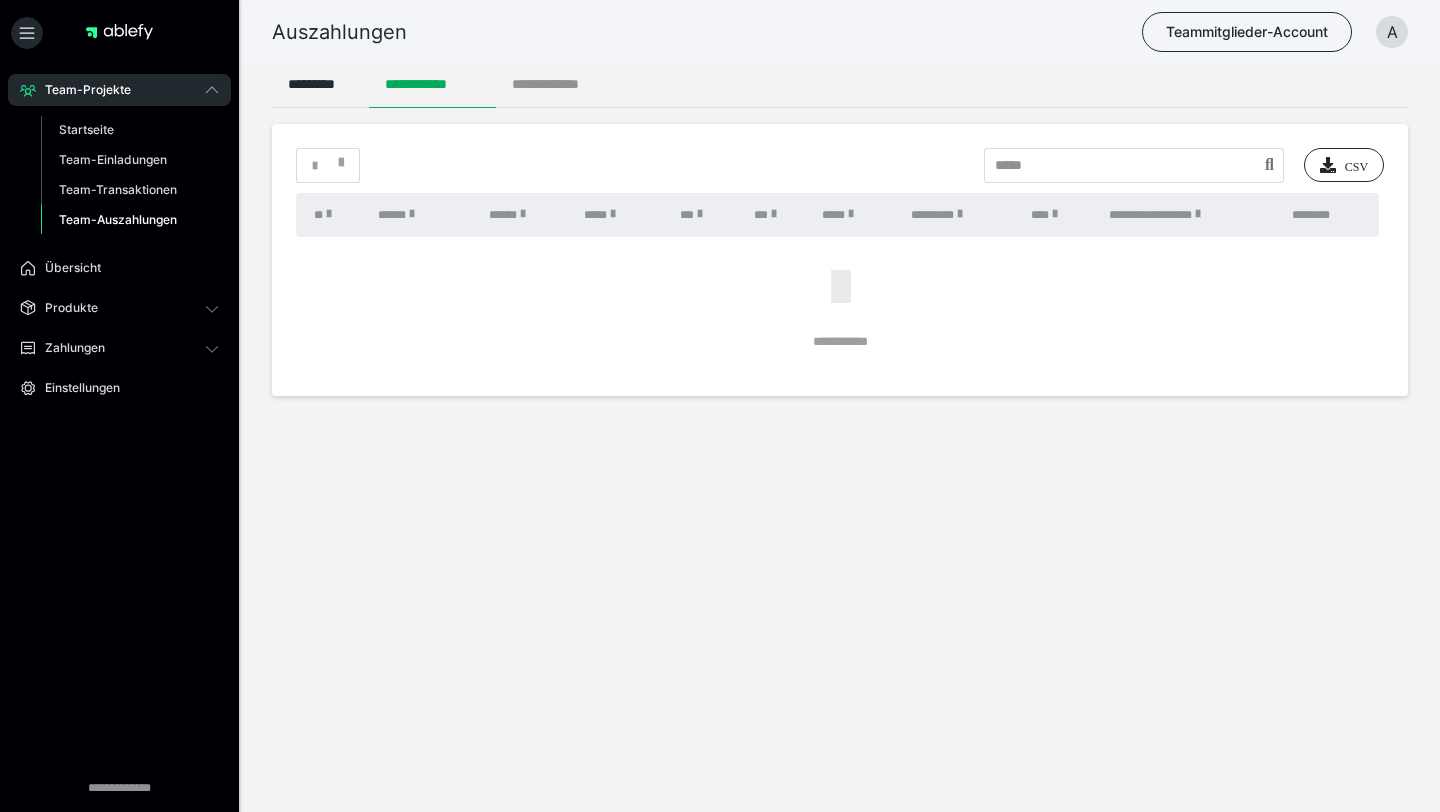 click on "**********" at bounding box center [557, 84] 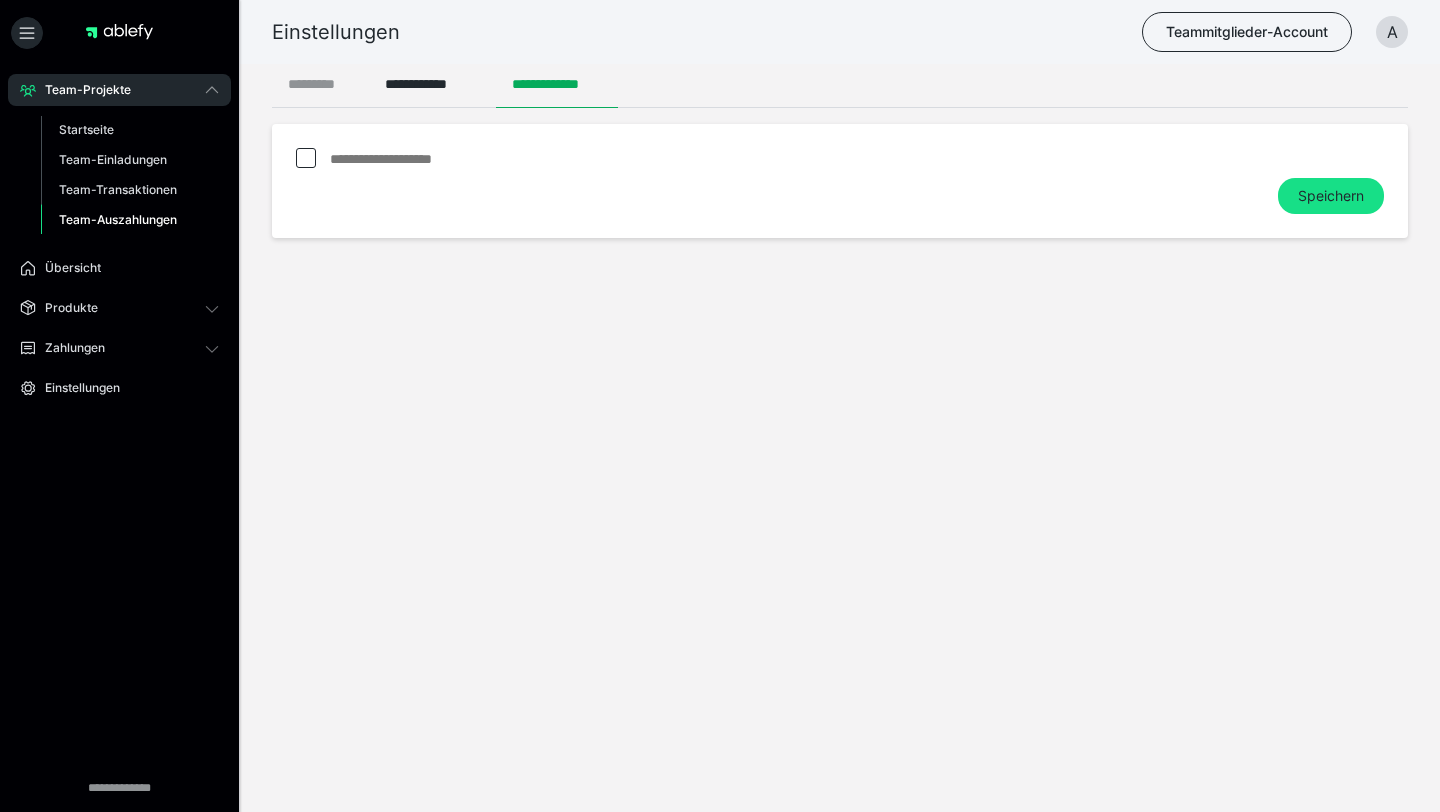 click on "*********" at bounding box center (320, 84) 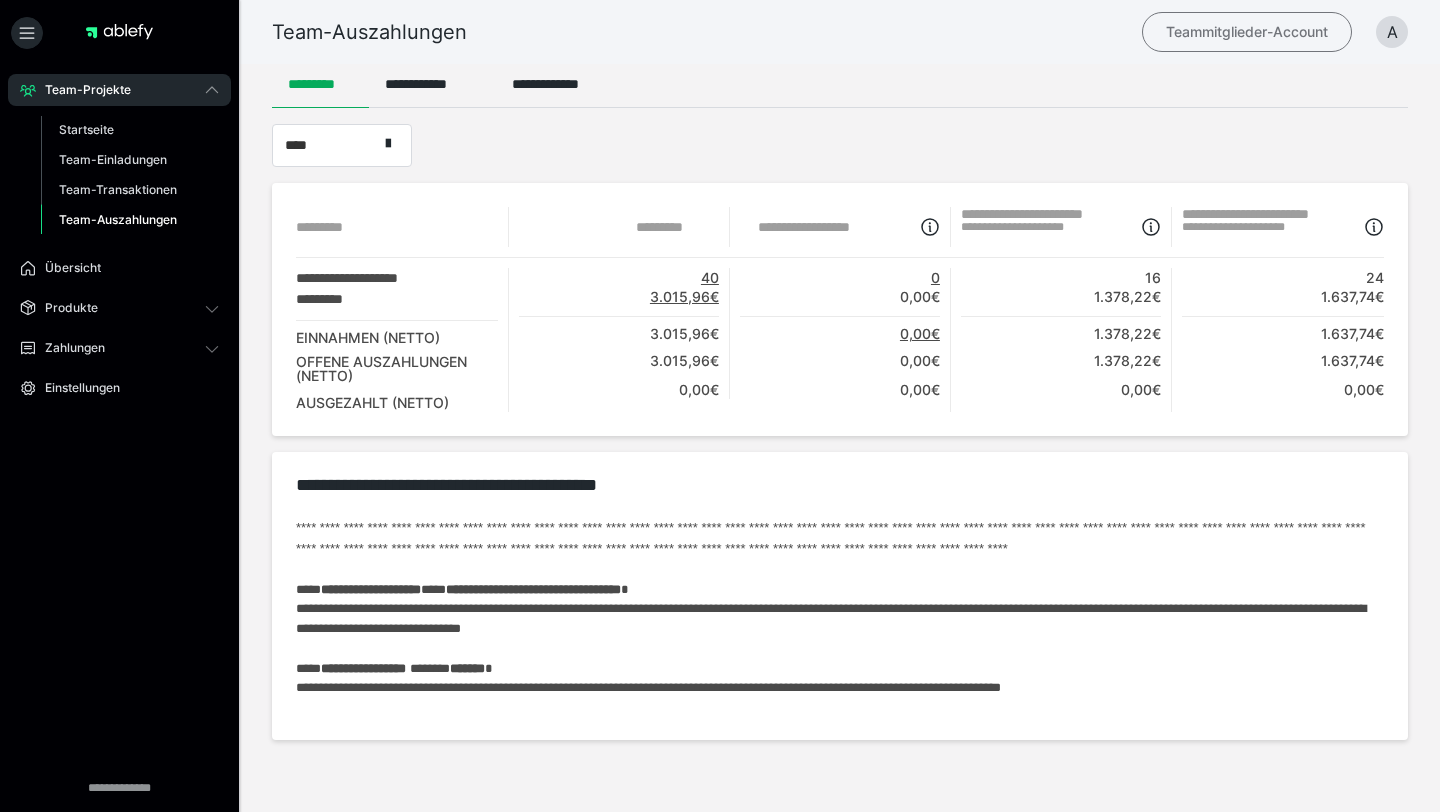 click on "Teammitglieder-Account" at bounding box center [1247, 32] 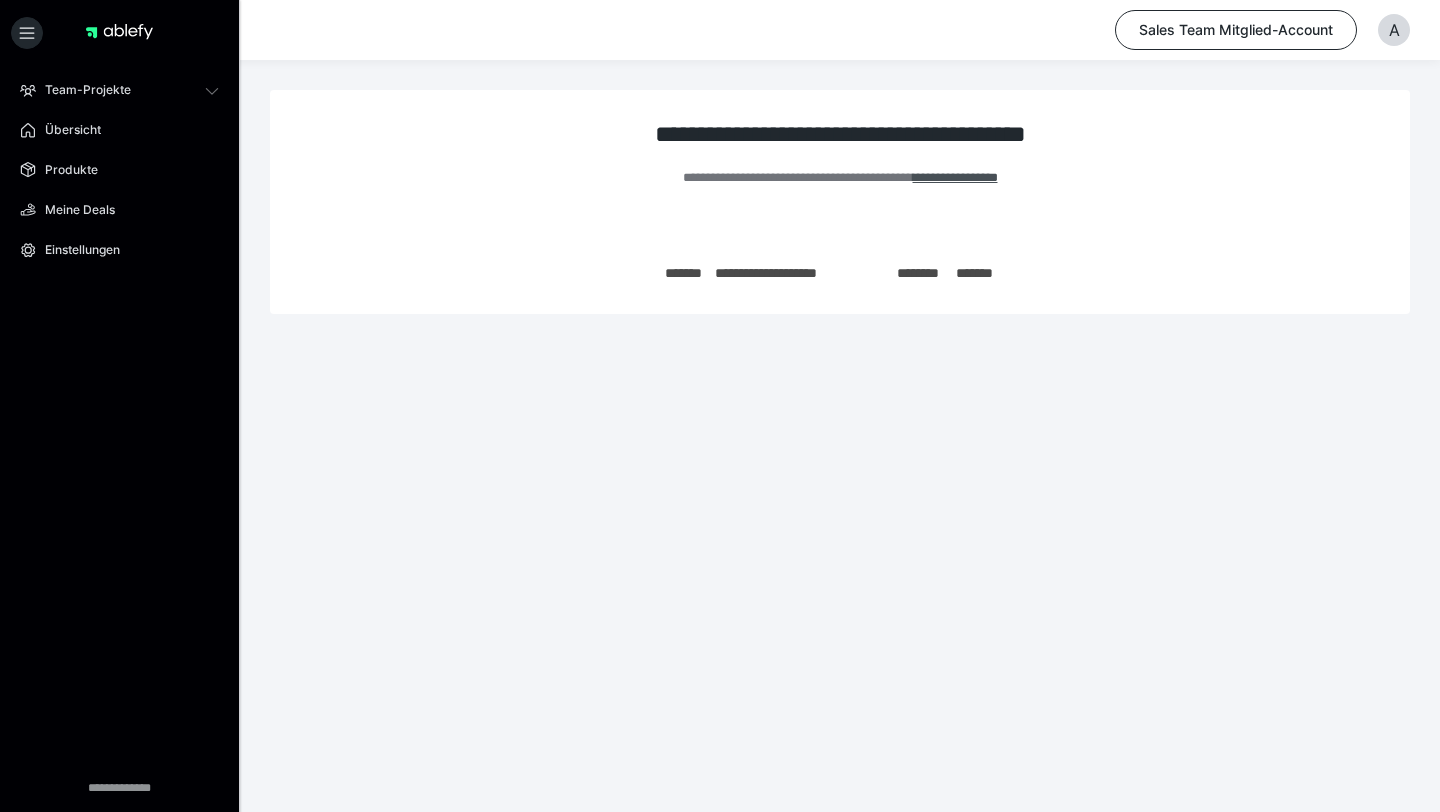 scroll, scrollTop: 0, scrollLeft: 0, axis: both 